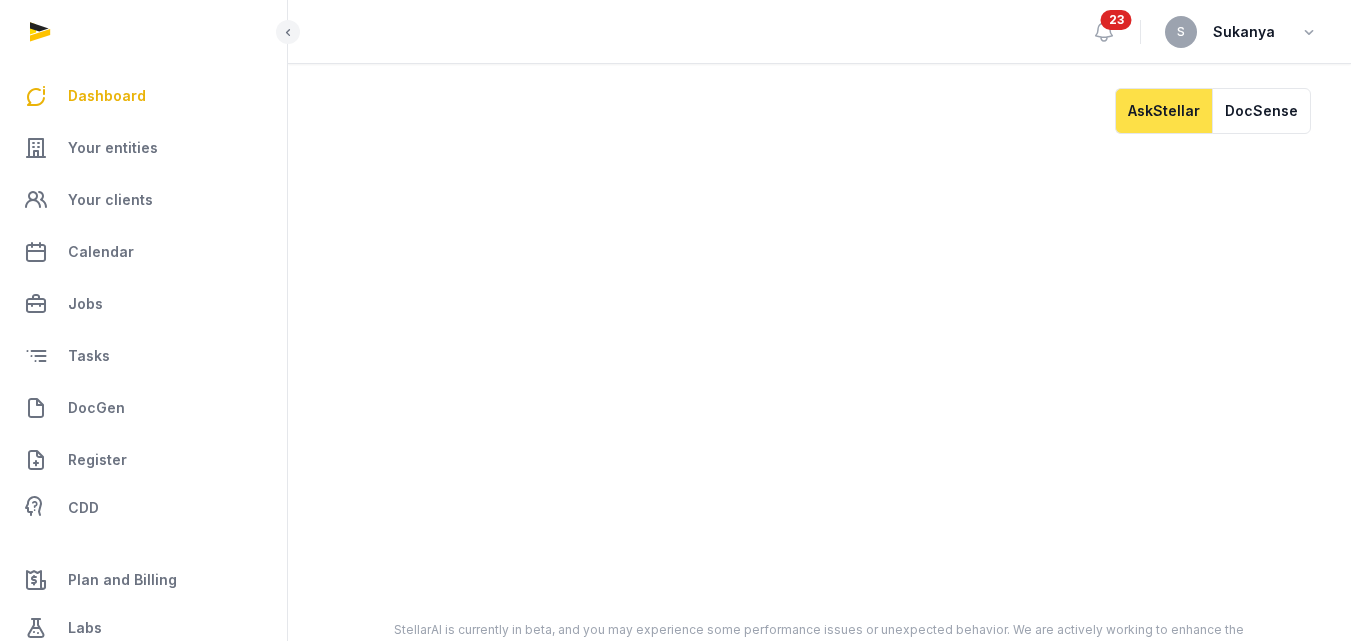 scroll, scrollTop: 0, scrollLeft: 0, axis: both 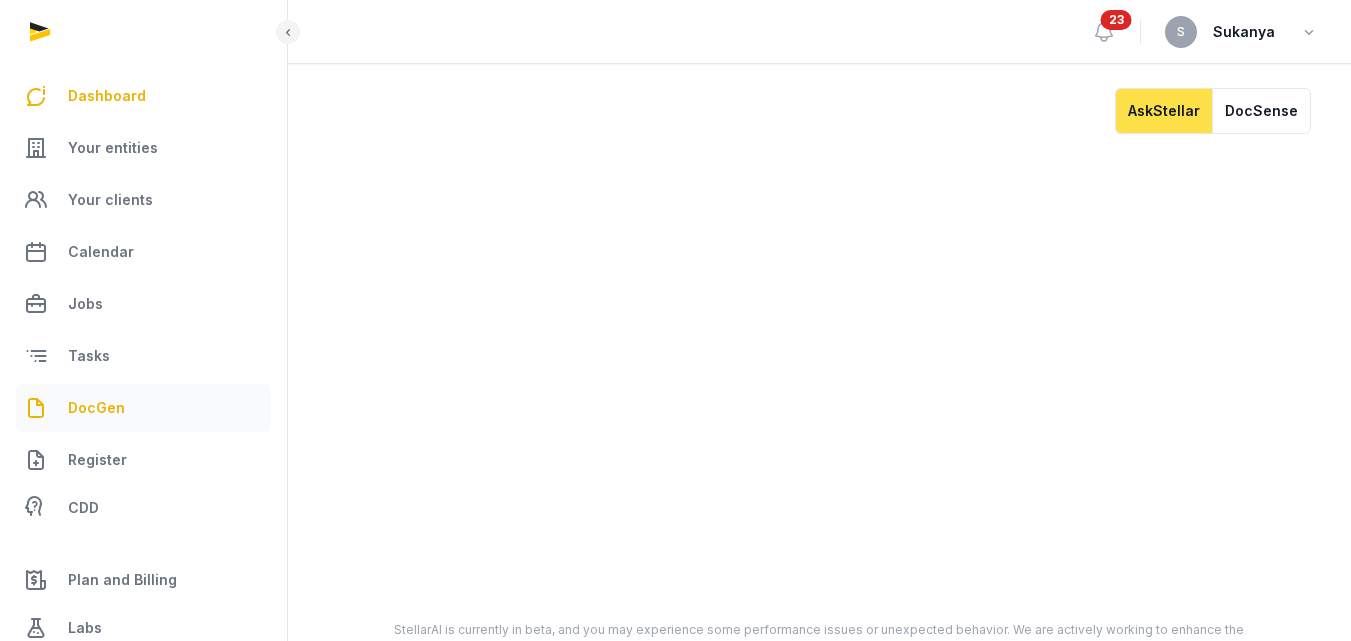 click on "DocGen" at bounding box center (96, 408) 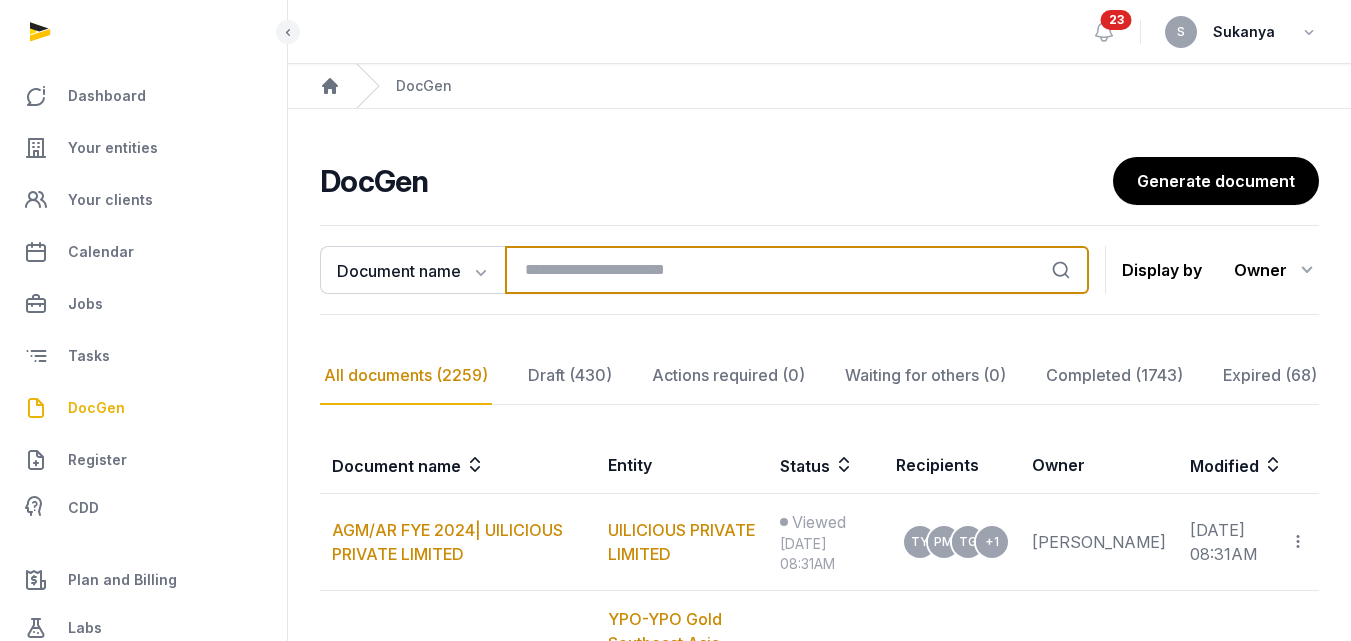 click at bounding box center [797, 270] 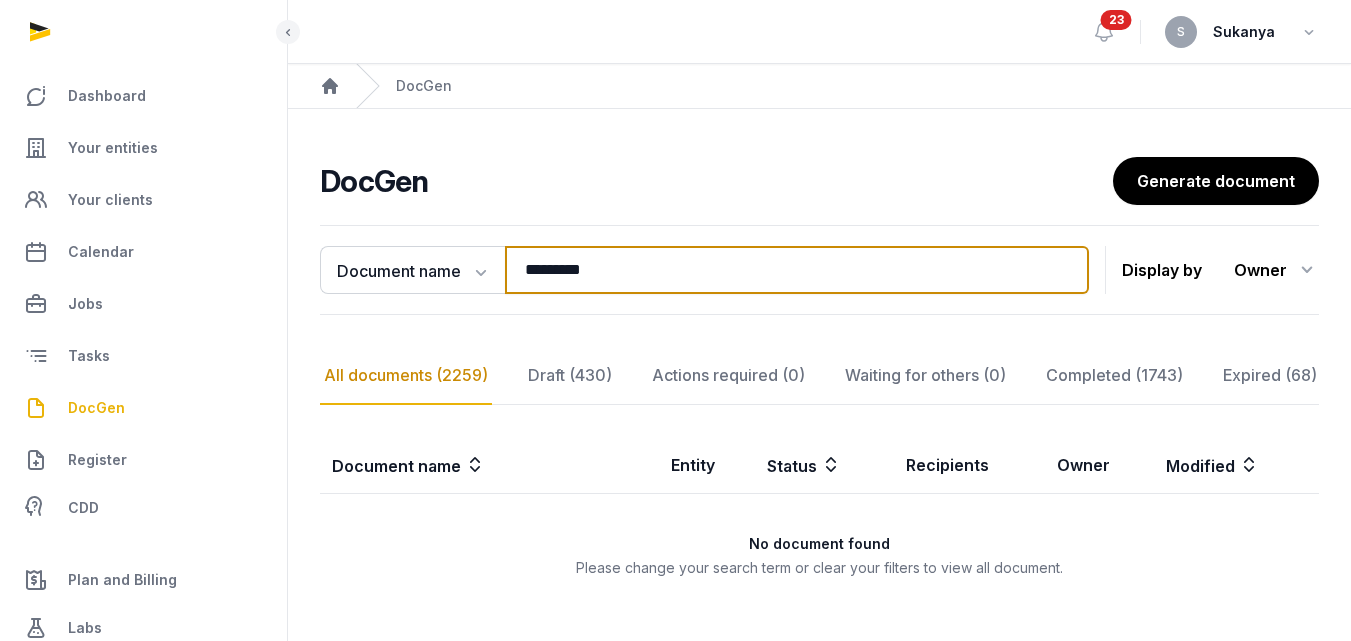 scroll, scrollTop: 74, scrollLeft: 0, axis: vertical 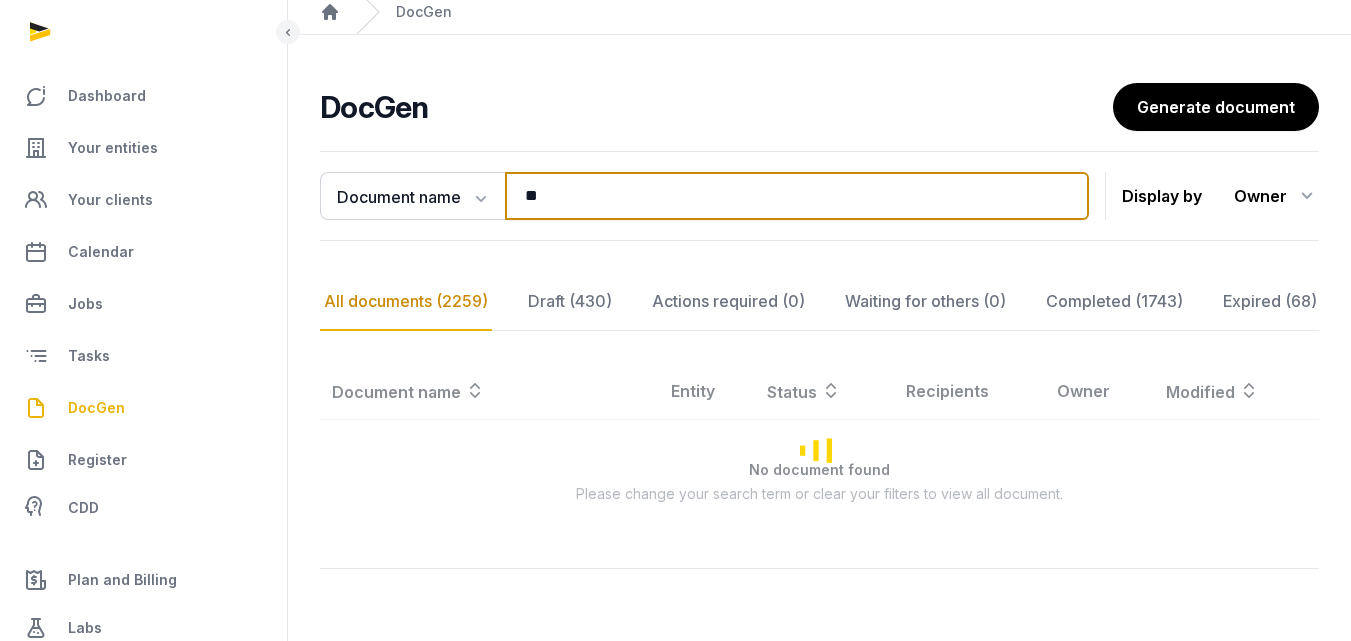 type on "*" 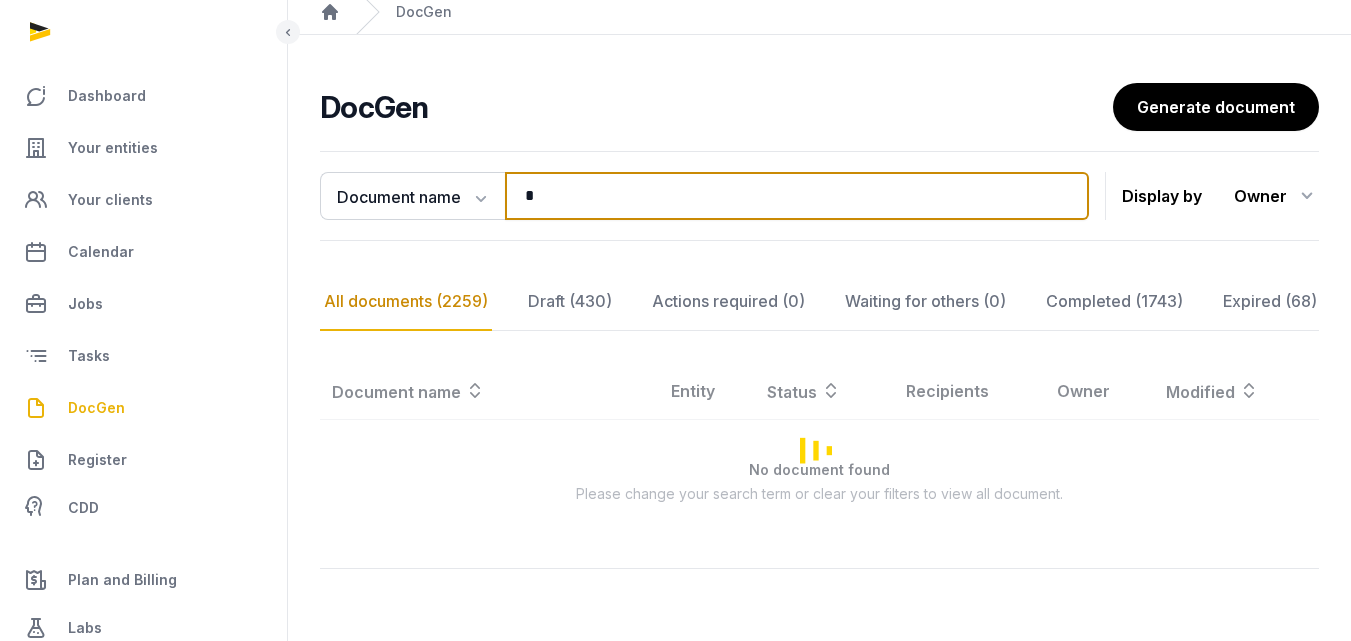 type 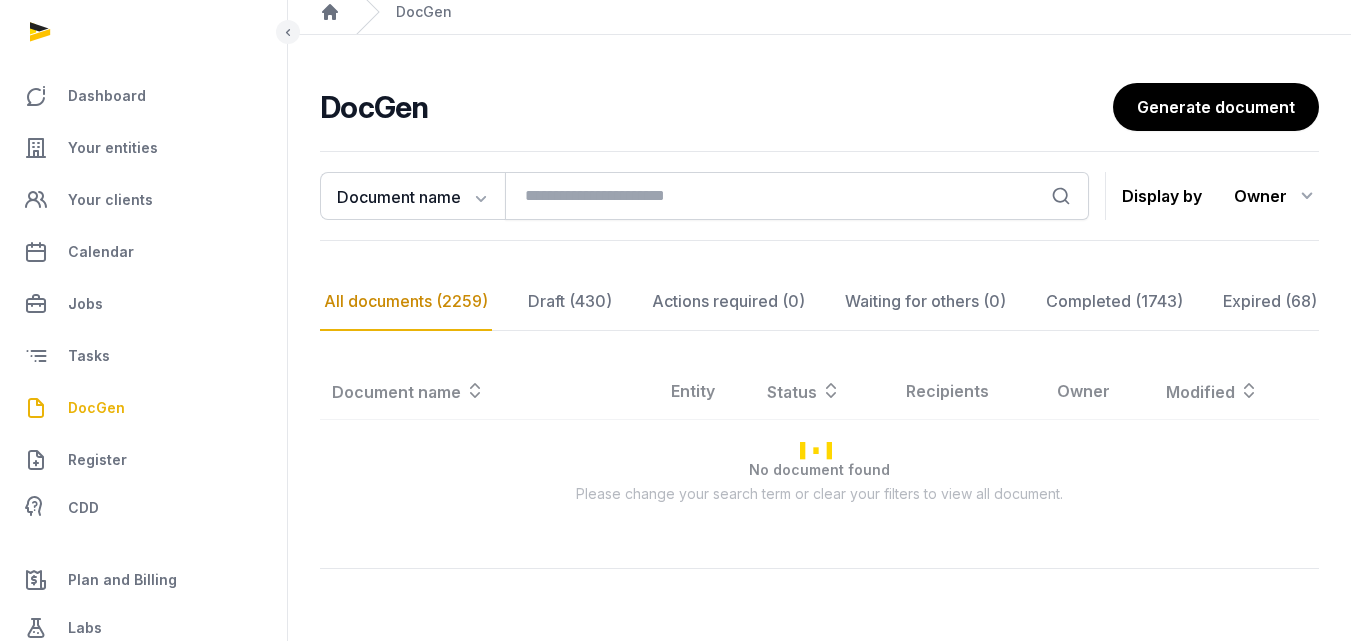scroll, scrollTop: 0, scrollLeft: 0, axis: both 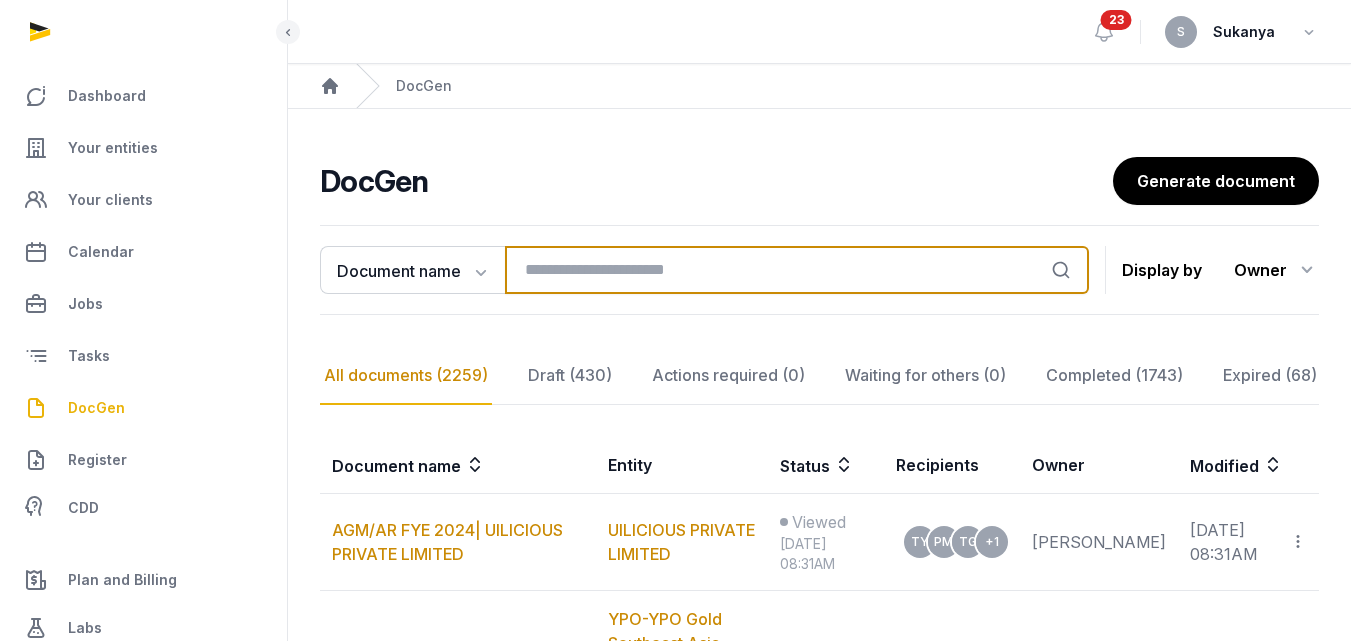 click at bounding box center (797, 270) 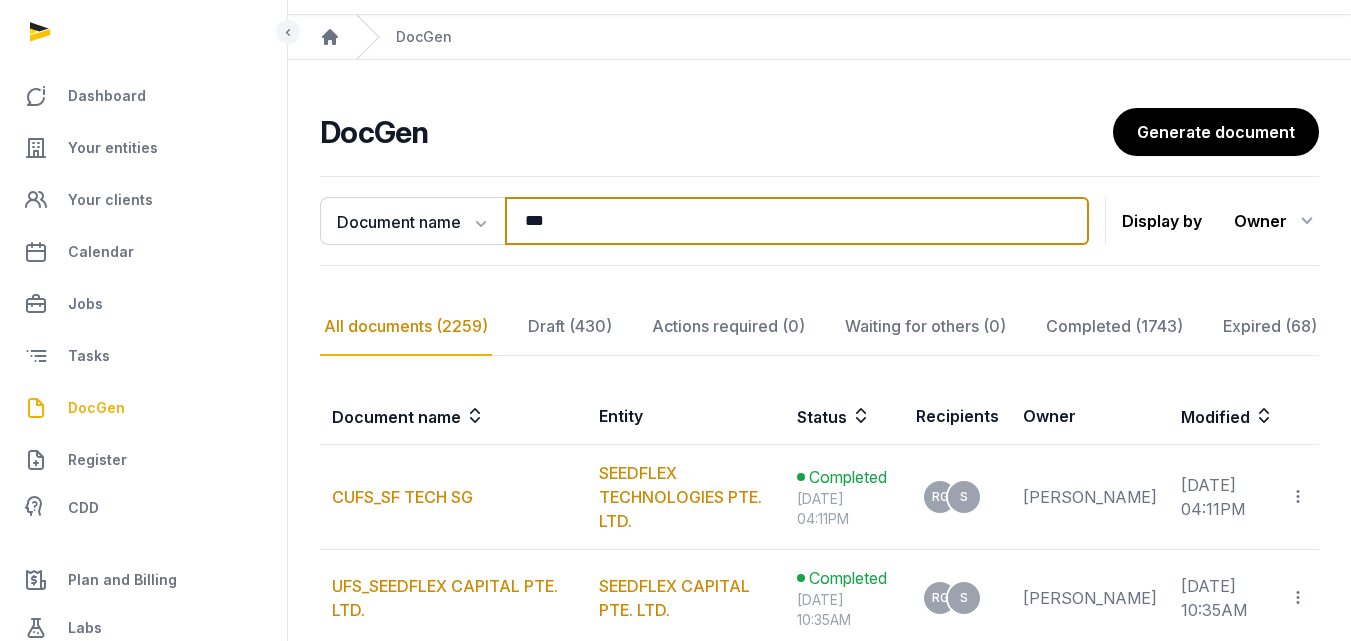 scroll, scrollTop: 0, scrollLeft: 0, axis: both 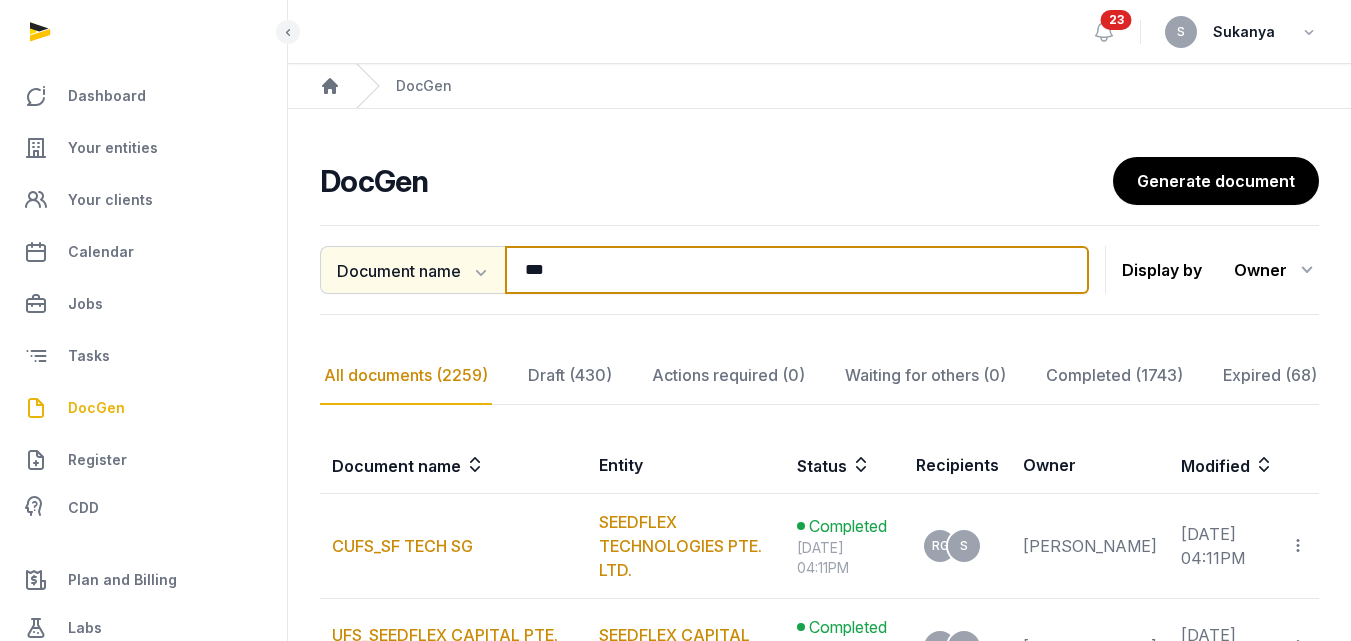 drag, startPoint x: 578, startPoint y: 273, endPoint x: 435, endPoint y: 272, distance: 143.0035 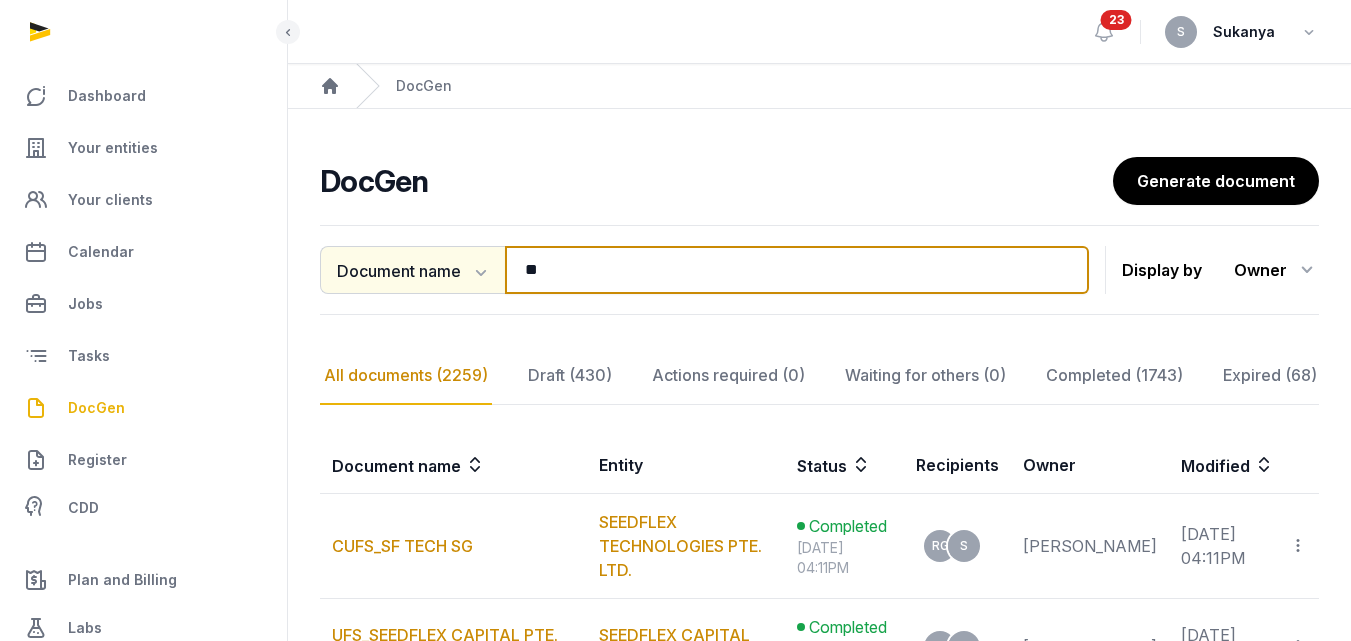 type on "*" 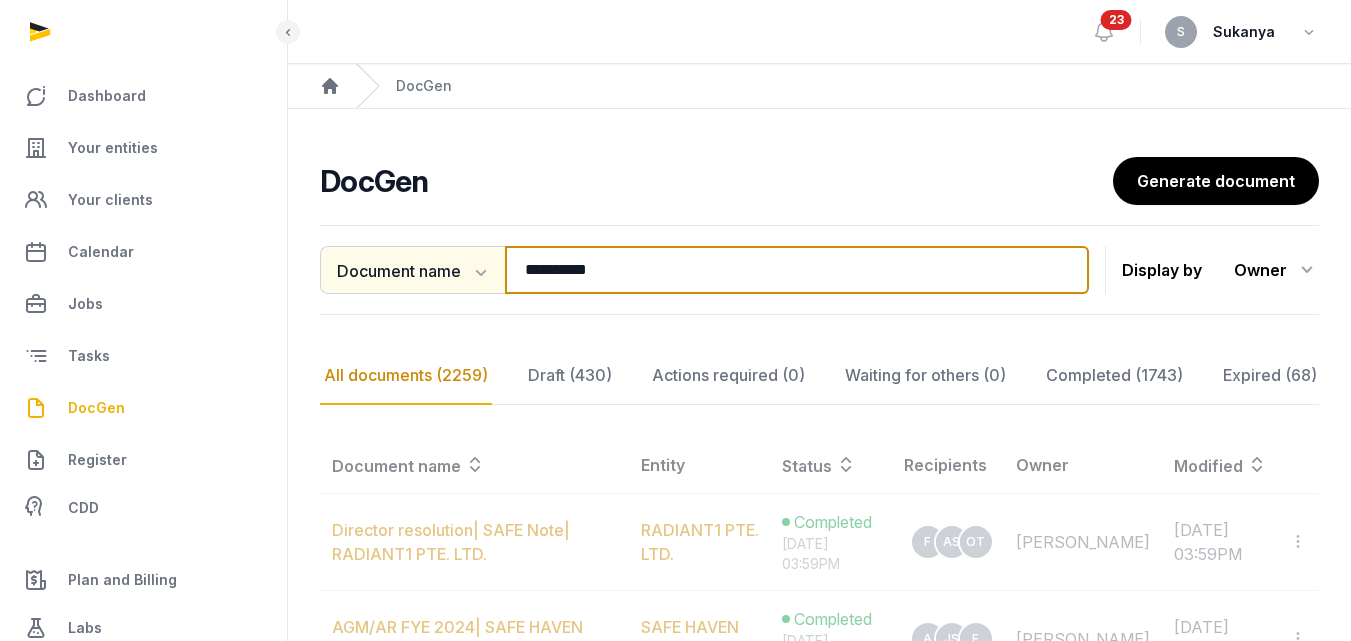 type on "**********" 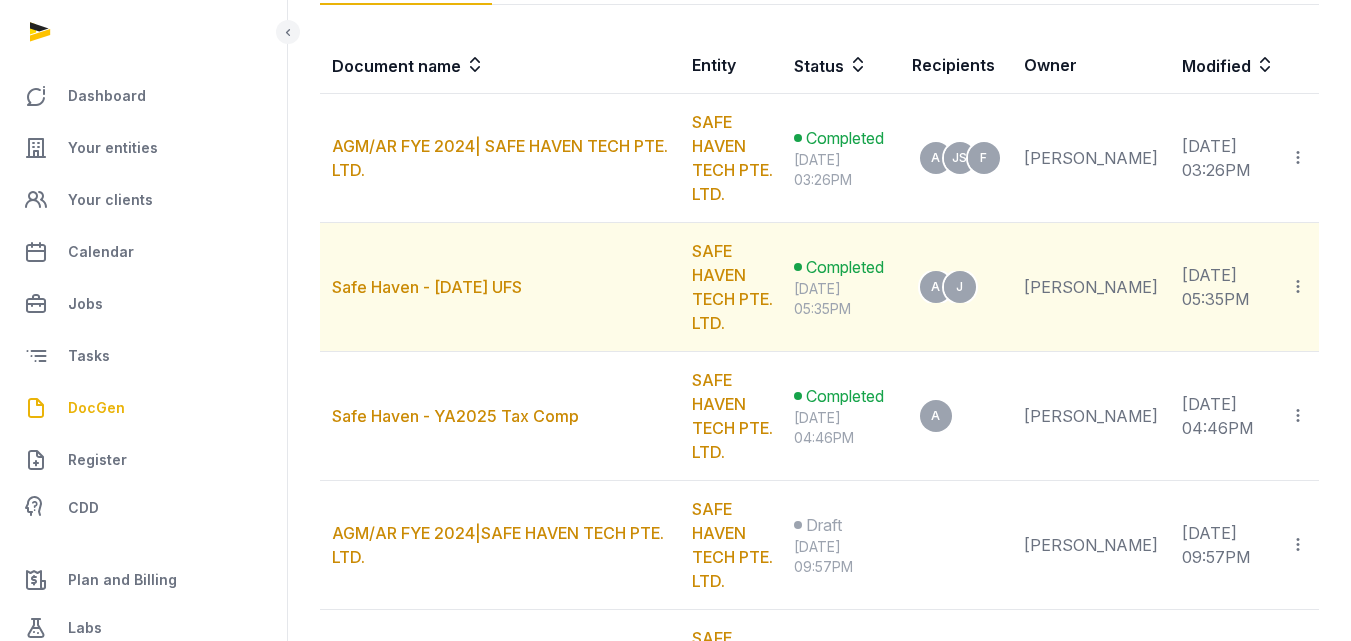scroll, scrollTop: 500, scrollLeft: 0, axis: vertical 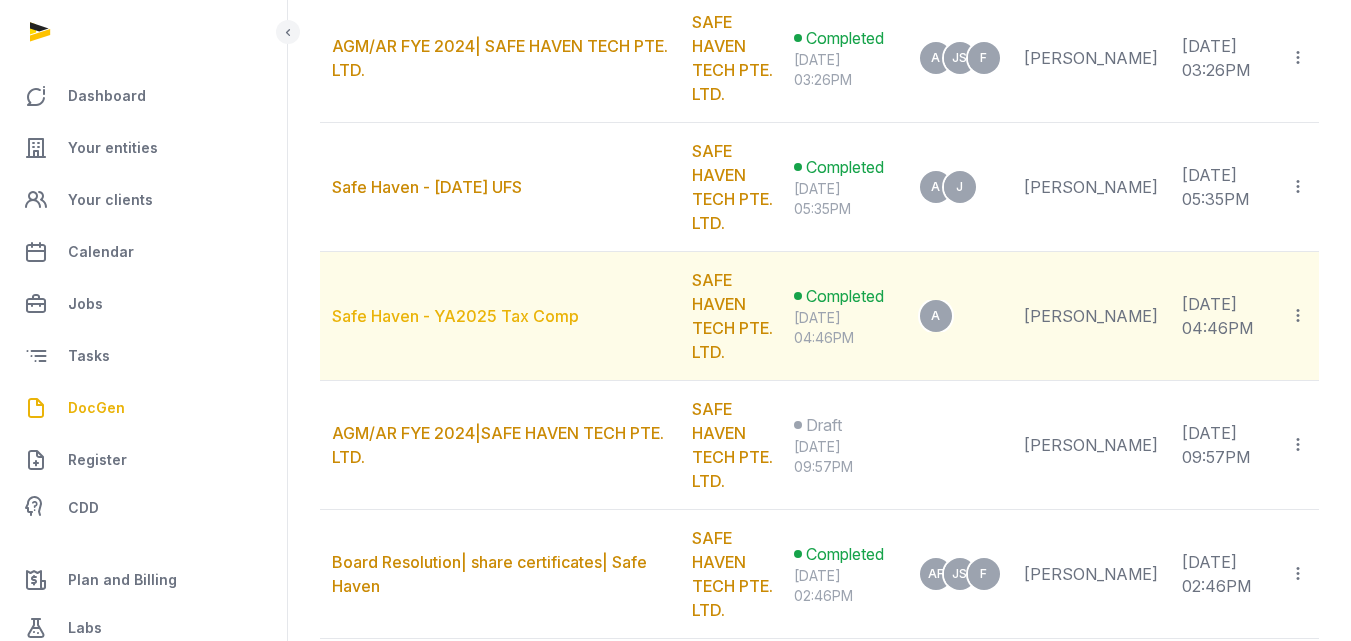 click on "Safe Haven - YA2025 Tax Comp" at bounding box center (455, 316) 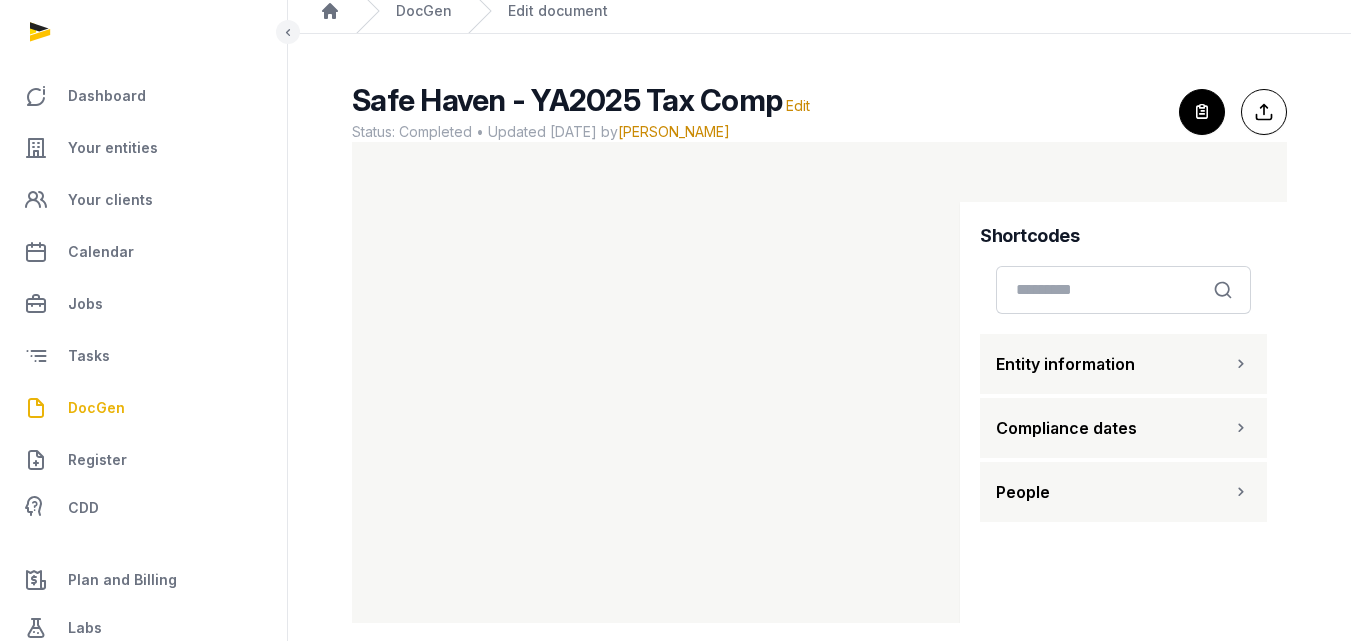 scroll, scrollTop: 97, scrollLeft: 0, axis: vertical 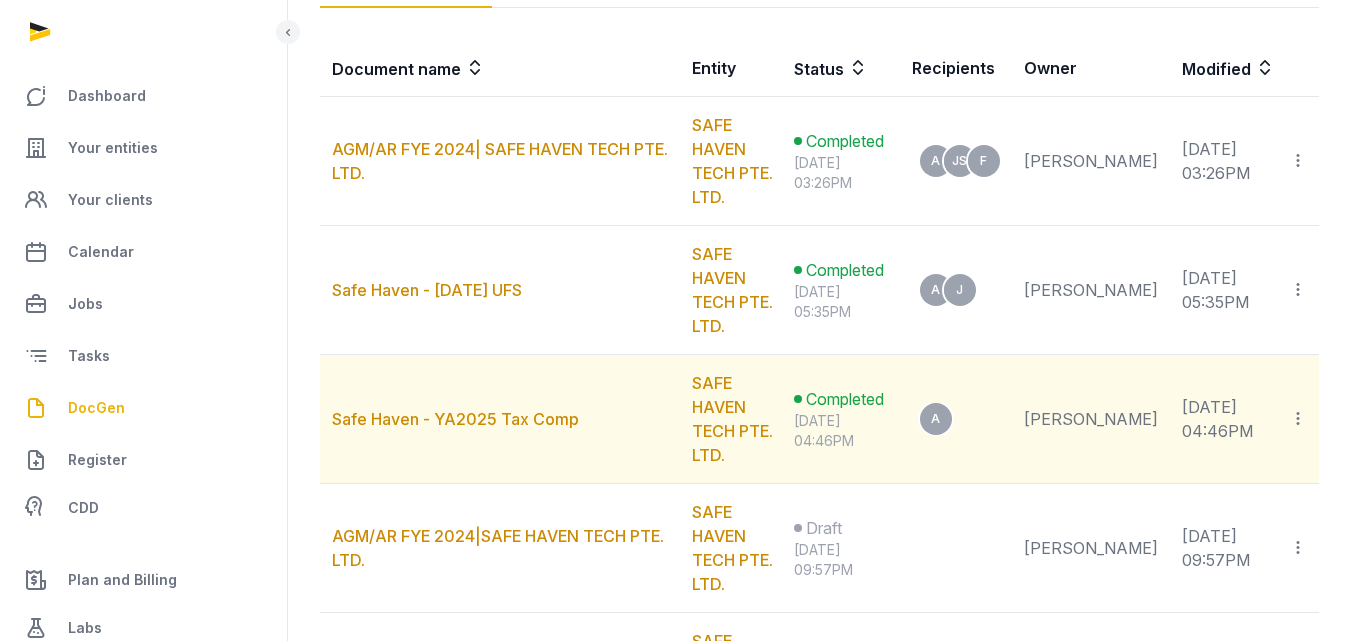 click 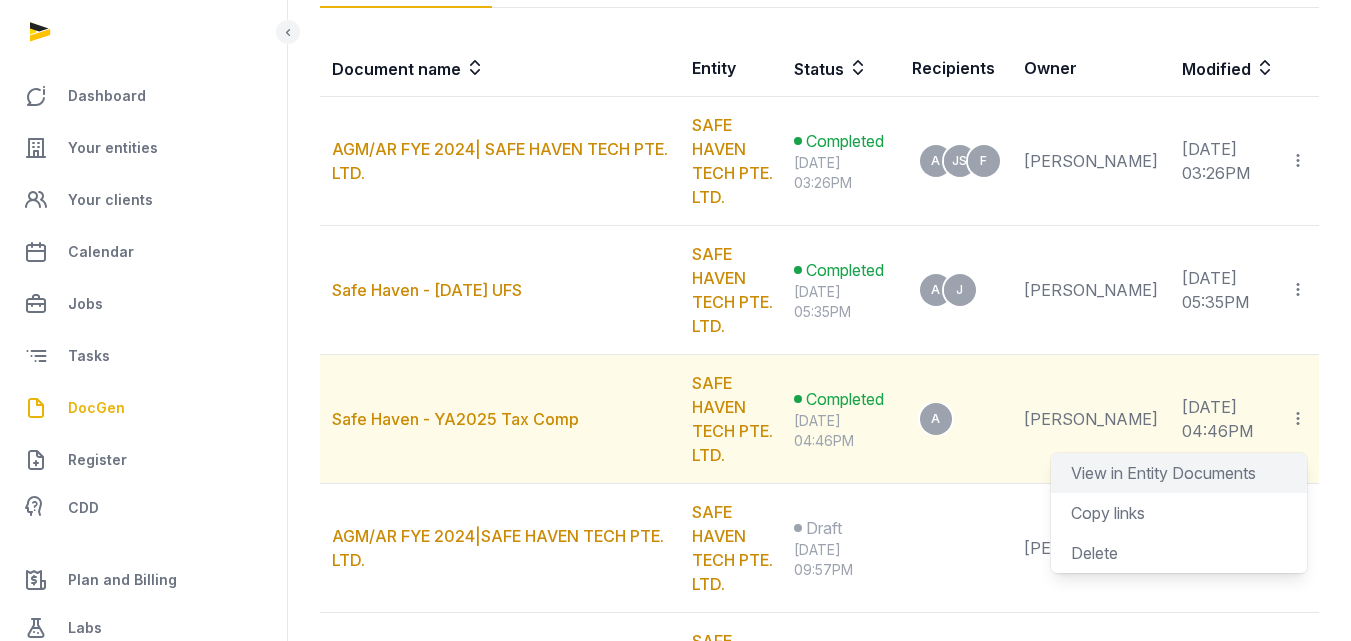 click on "View in Entity Documents" at bounding box center [1163, 473] 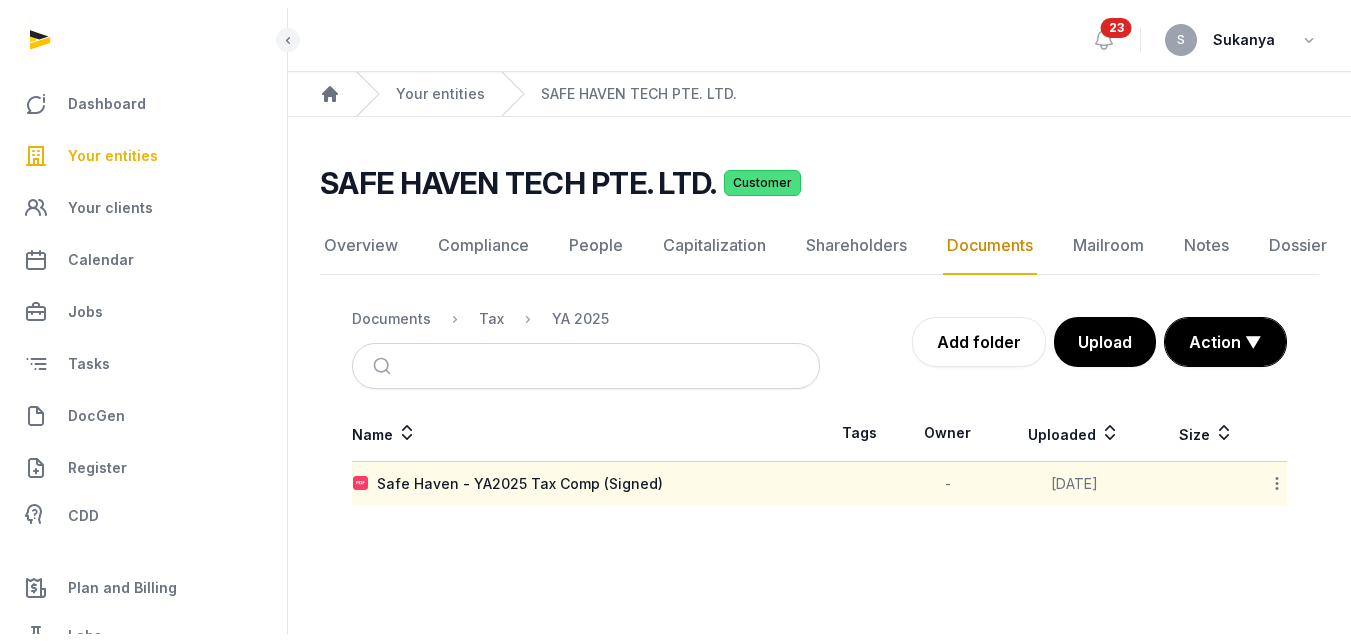 scroll, scrollTop: 15, scrollLeft: 0, axis: vertical 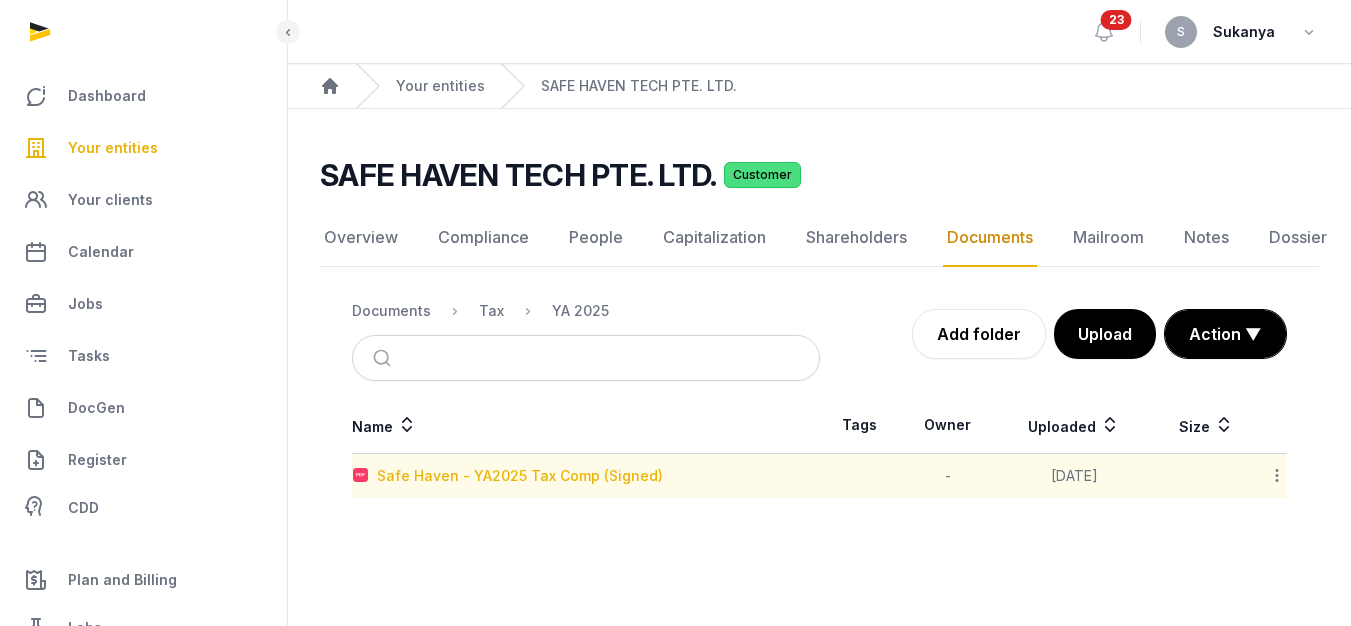 click on "Safe Haven - YA2025 Tax Comp (Signed)" at bounding box center (520, 476) 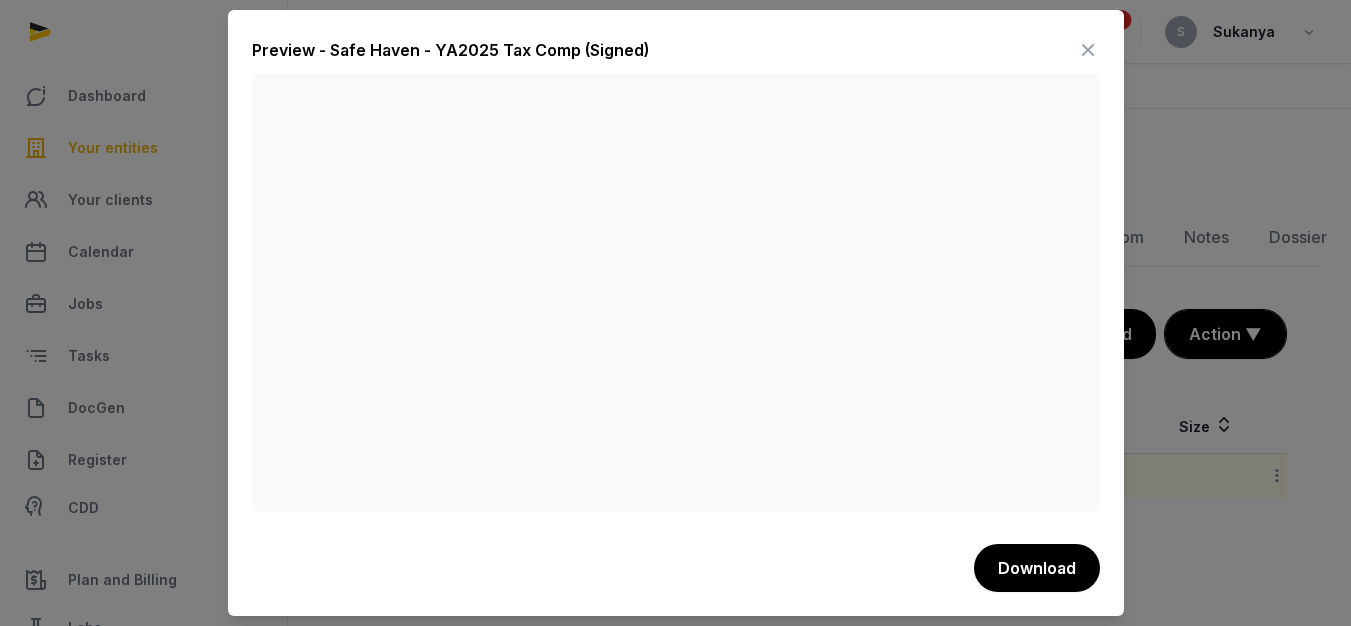 click at bounding box center [1088, 50] 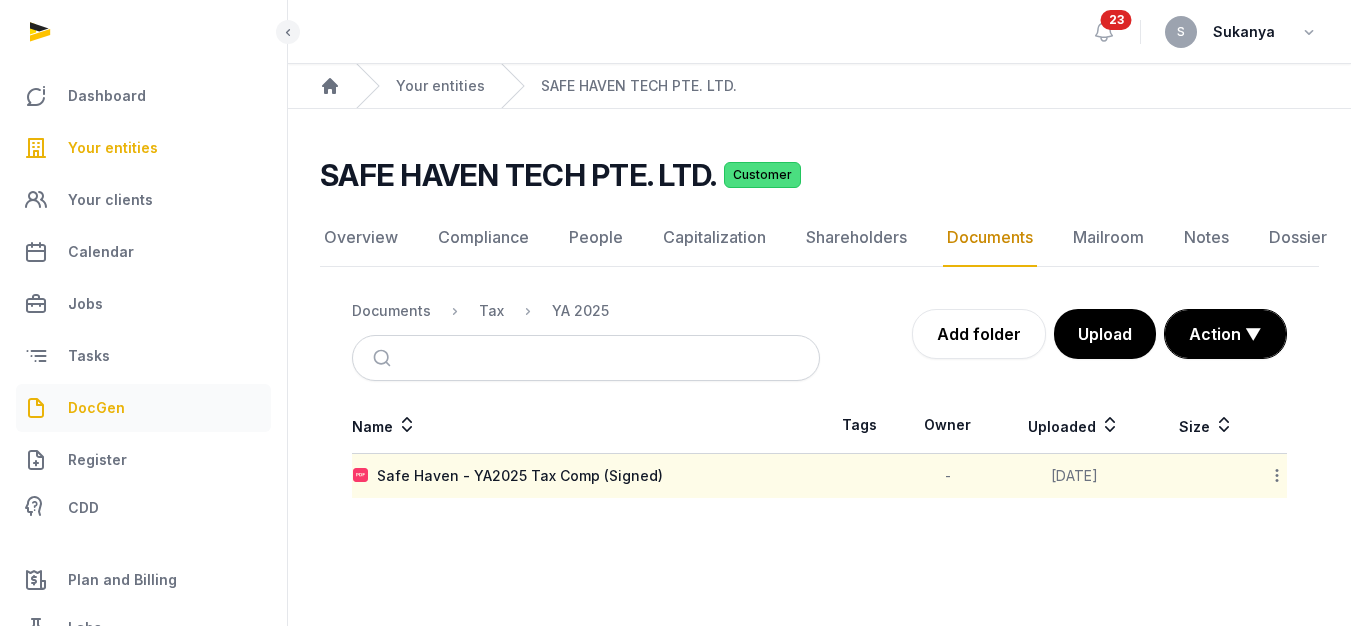 click on "DocGen" at bounding box center [143, 408] 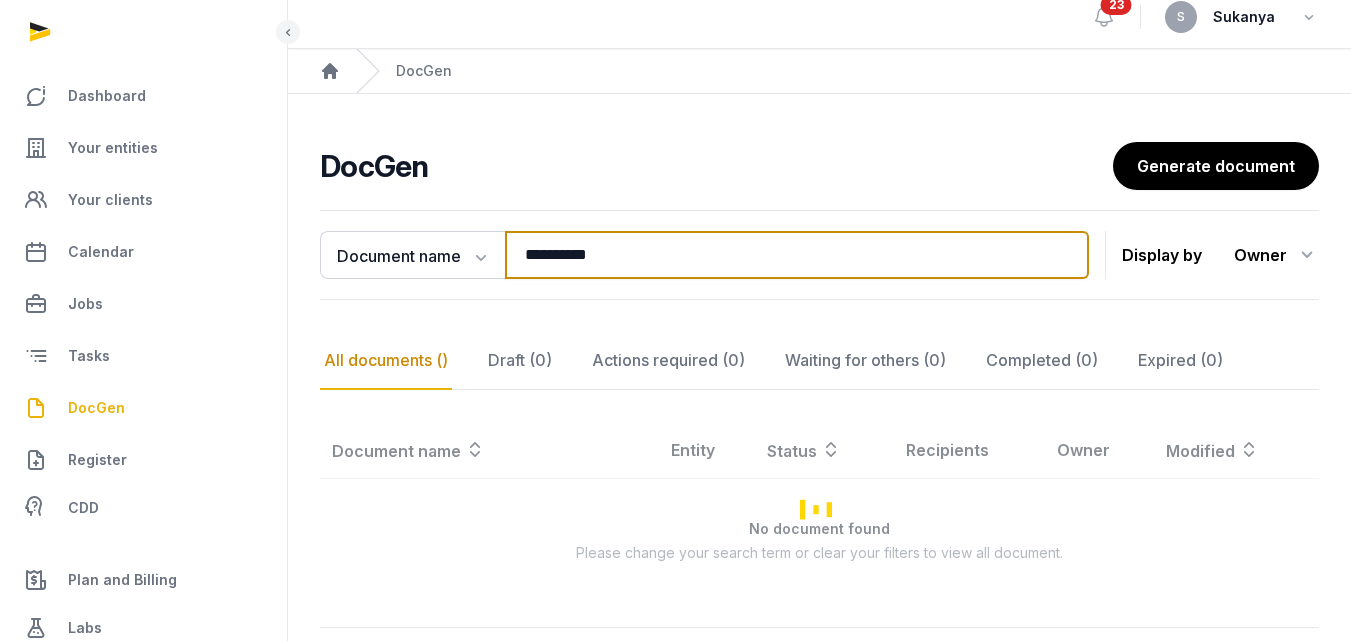 click on "**********" at bounding box center (797, 255) 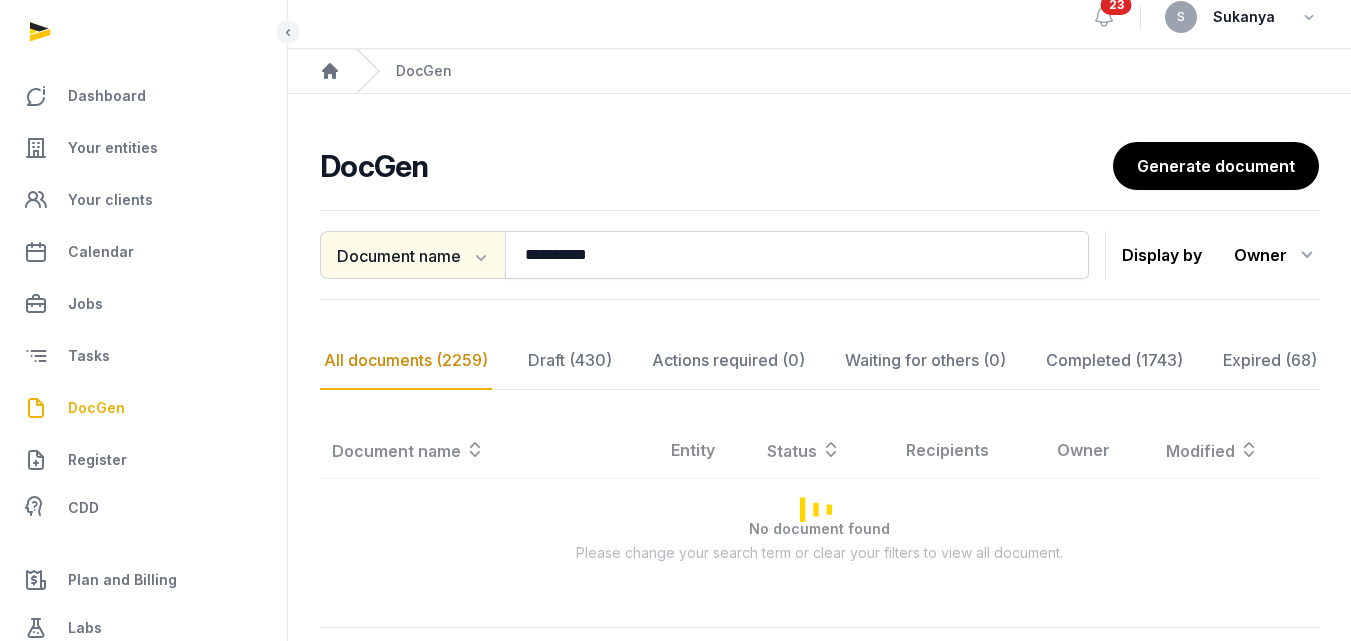 click on "Document name" 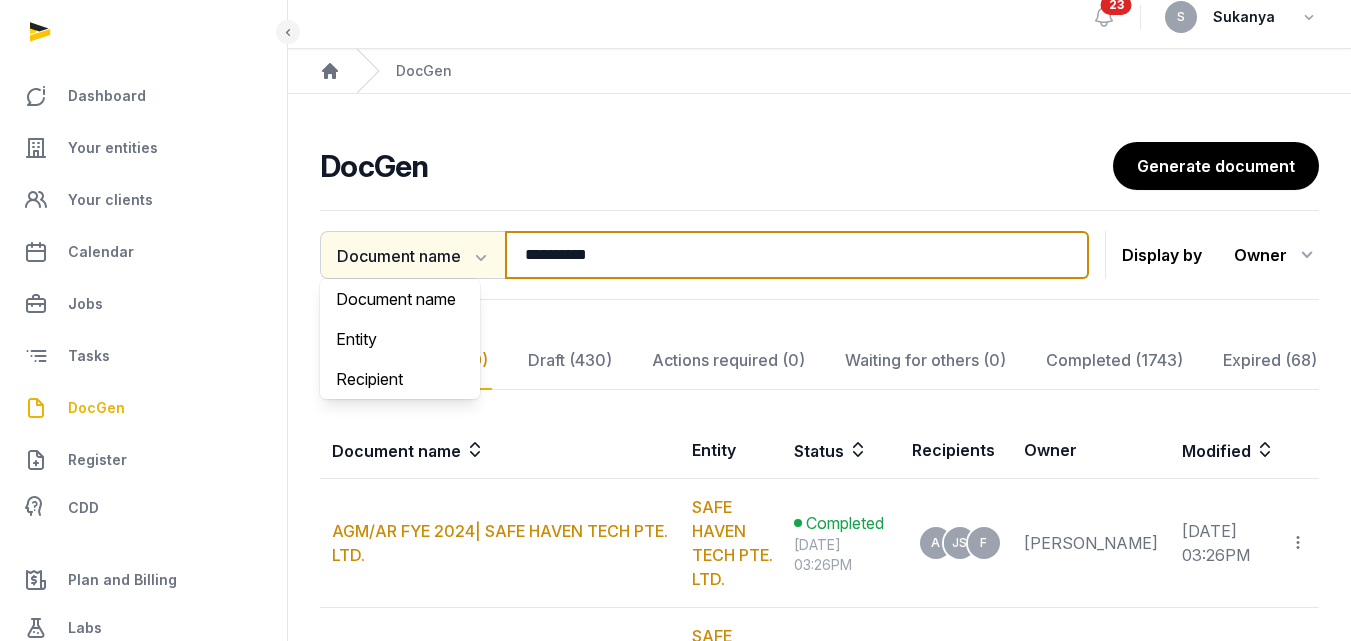 drag, startPoint x: 714, startPoint y: 258, endPoint x: 360, endPoint y: 257, distance: 354.0014 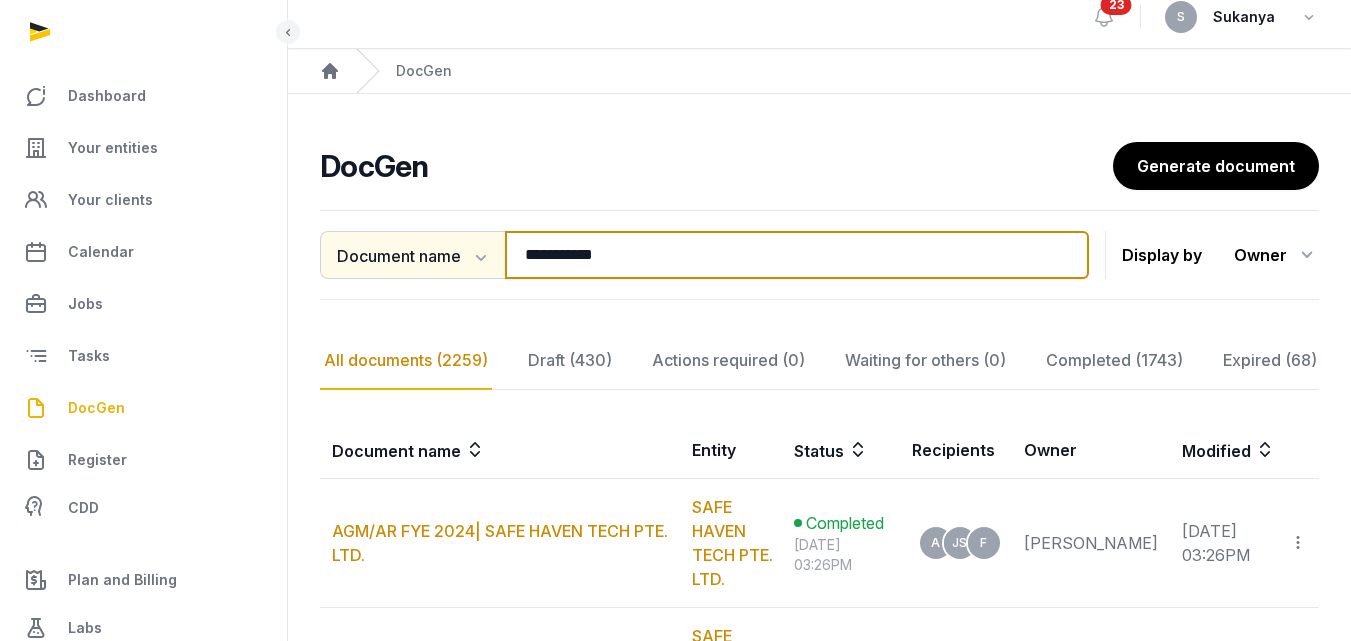 type on "**********" 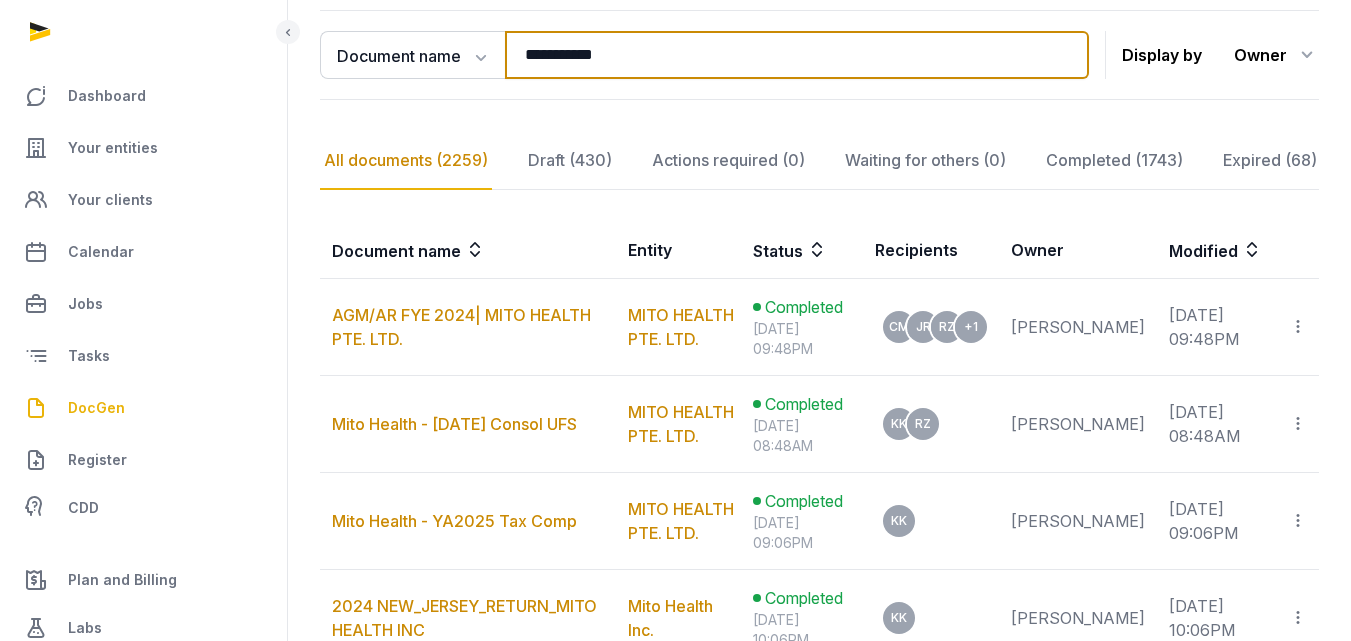 scroll, scrollTop: 315, scrollLeft: 0, axis: vertical 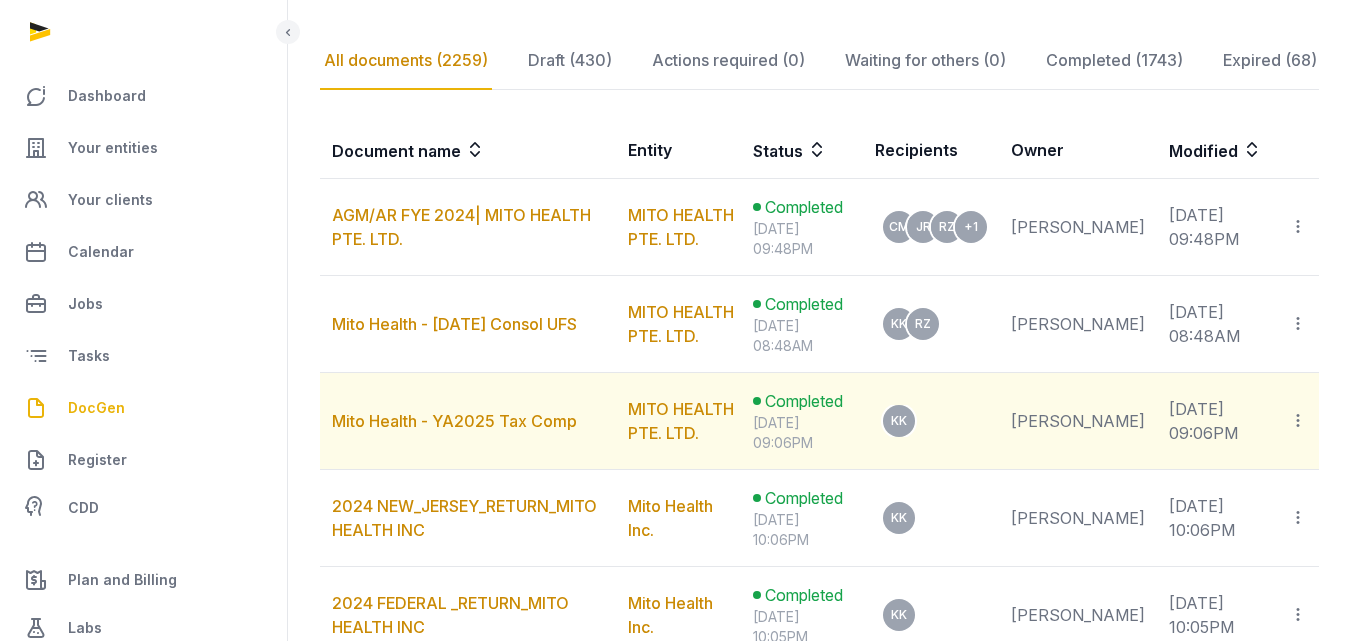 click 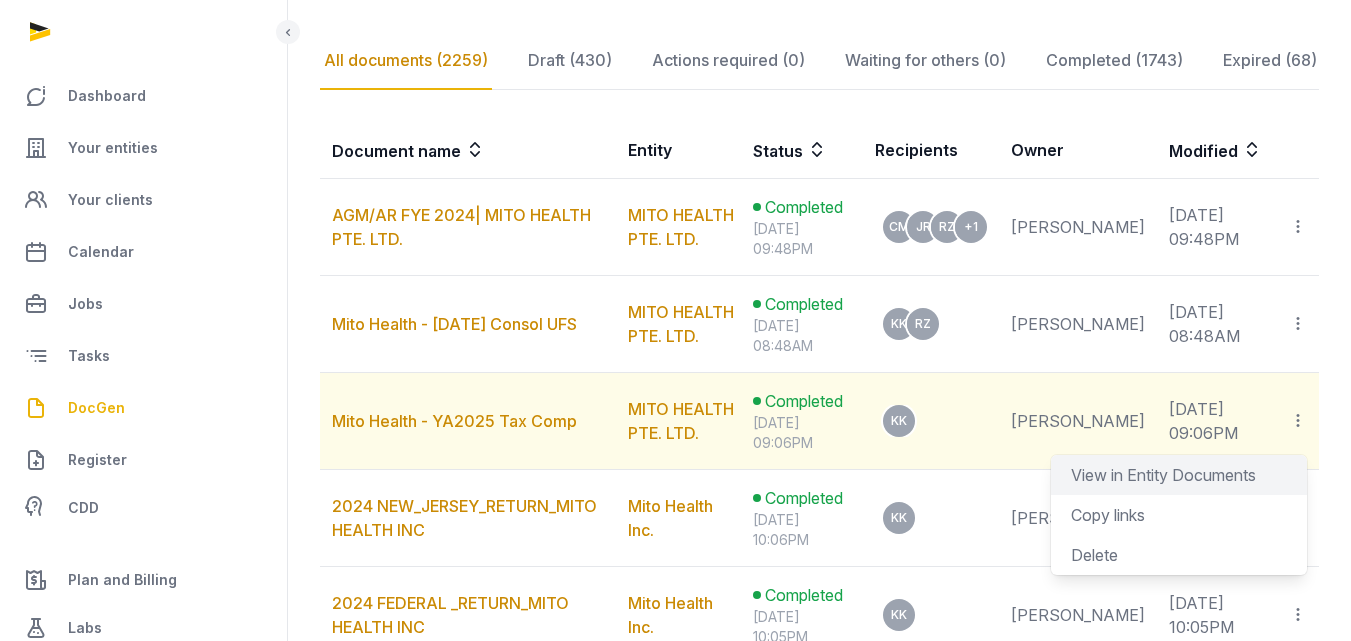click on "View in Entity Documents" at bounding box center [1163, 475] 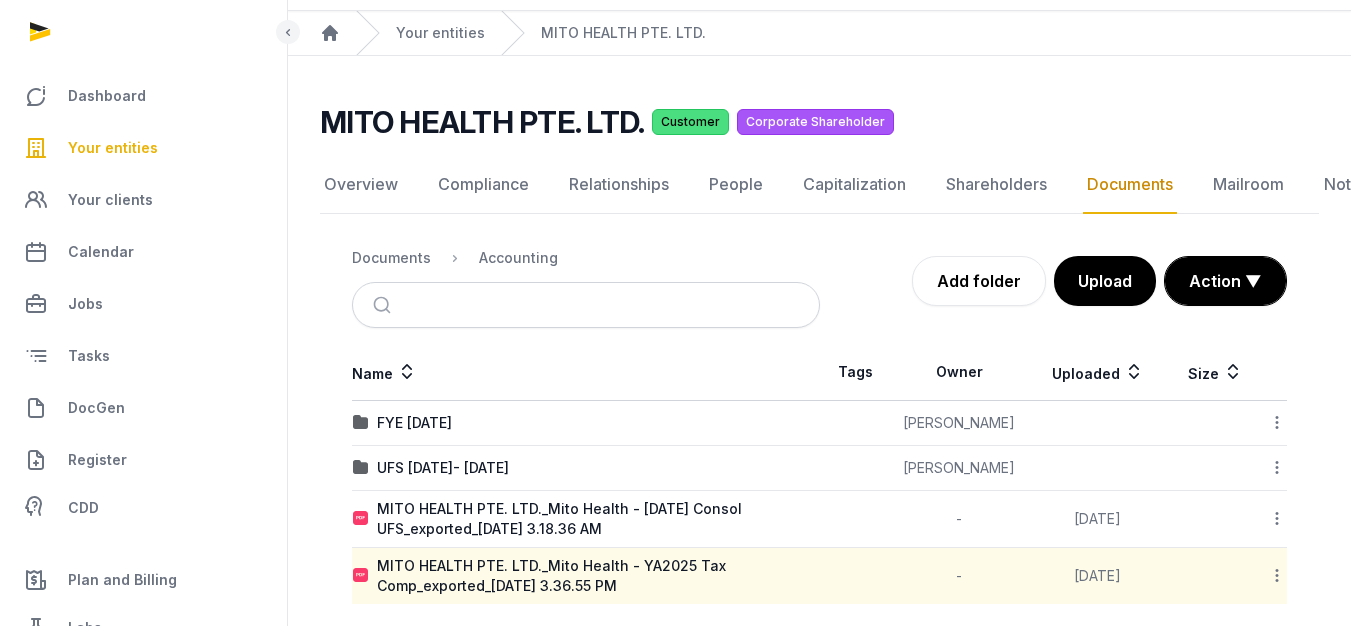 scroll, scrollTop: 71, scrollLeft: 0, axis: vertical 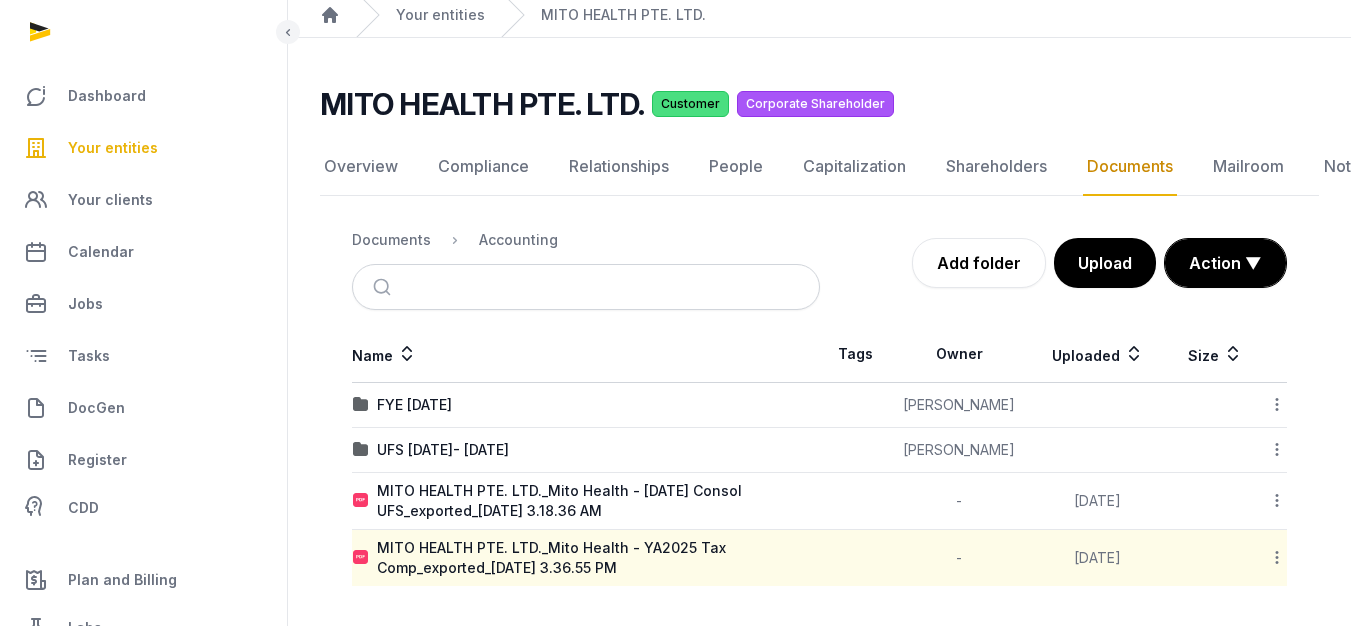 click 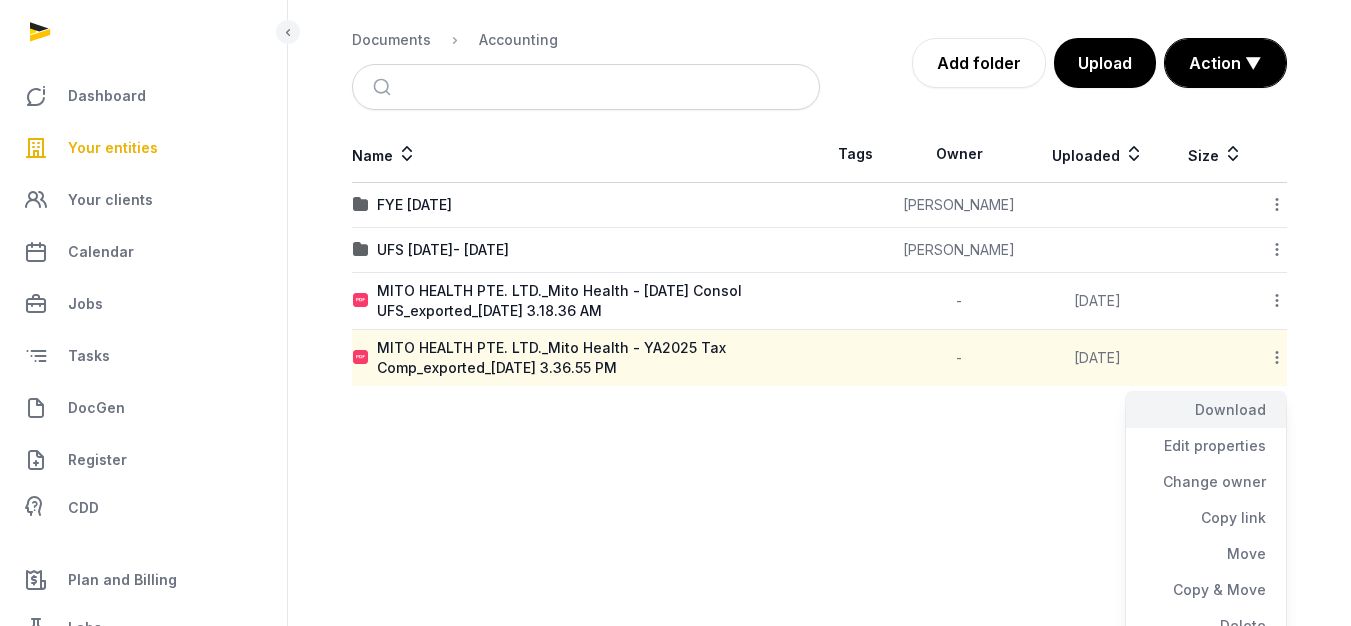 click on "Download" 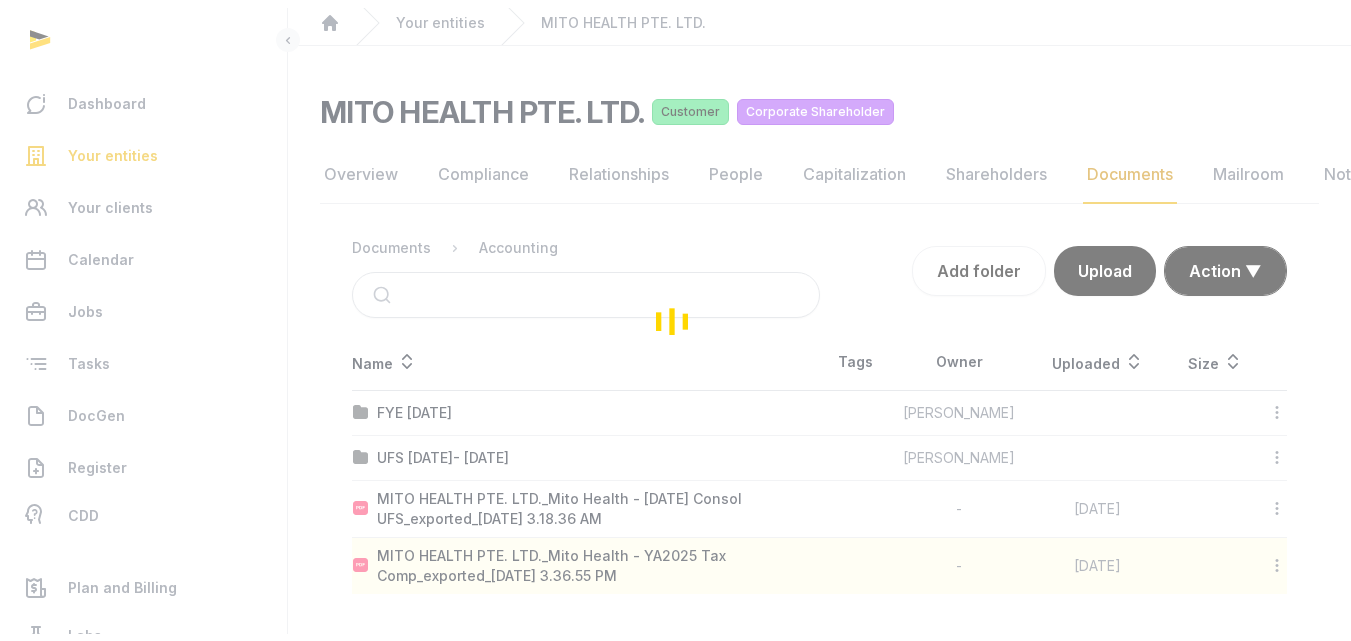scroll, scrollTop: 71, scrollLeft: 0, axis: vertical 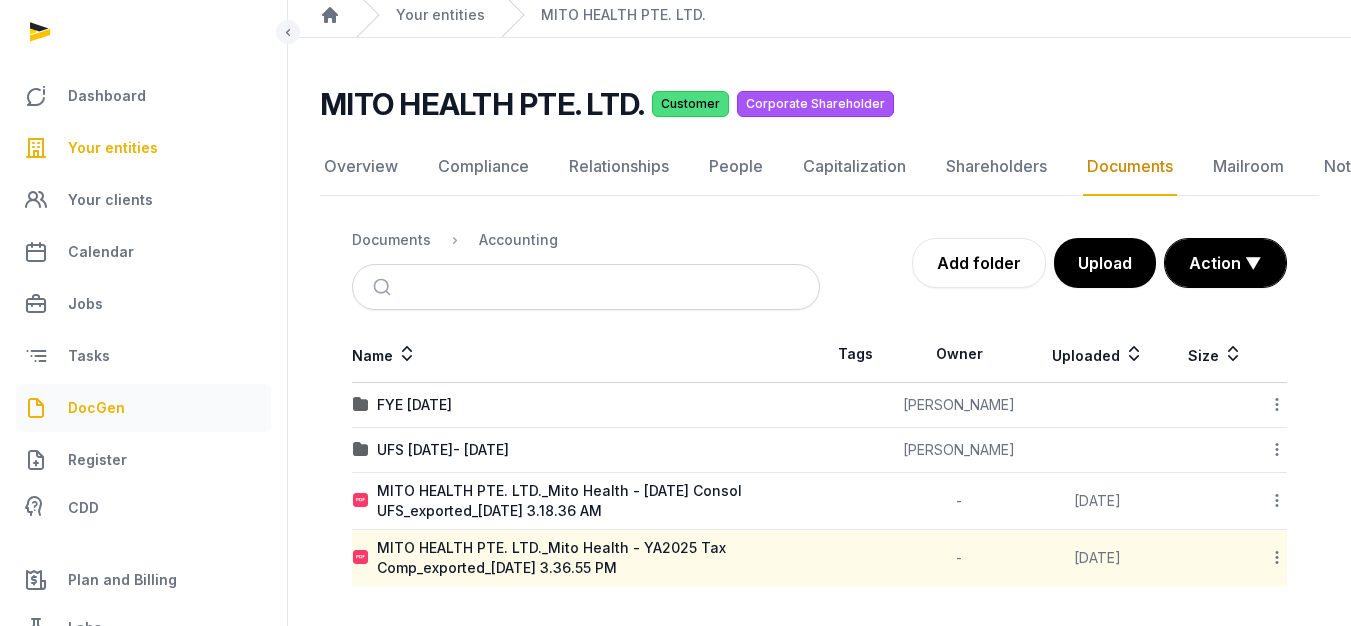 click on "DocGen" at bounding box center [143, 408] 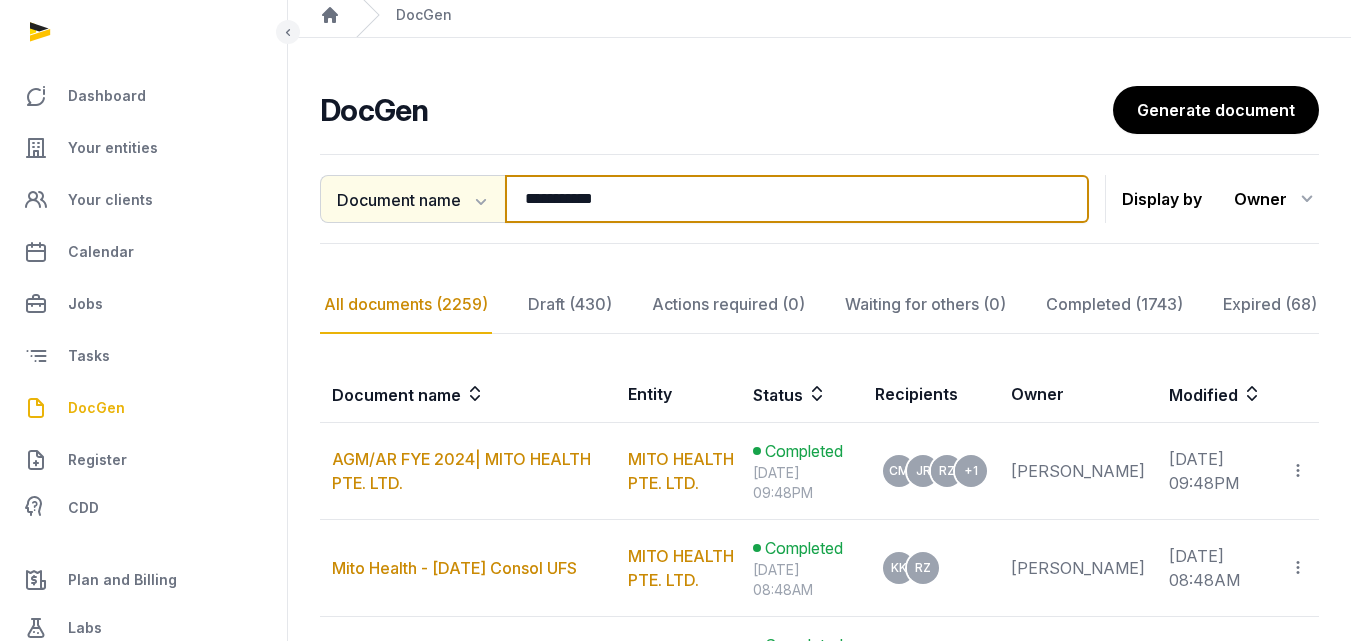 drag, startPoint x: 653, startPoint y: 204, endPoint x: 379, endPoint y: 204, distance: 274 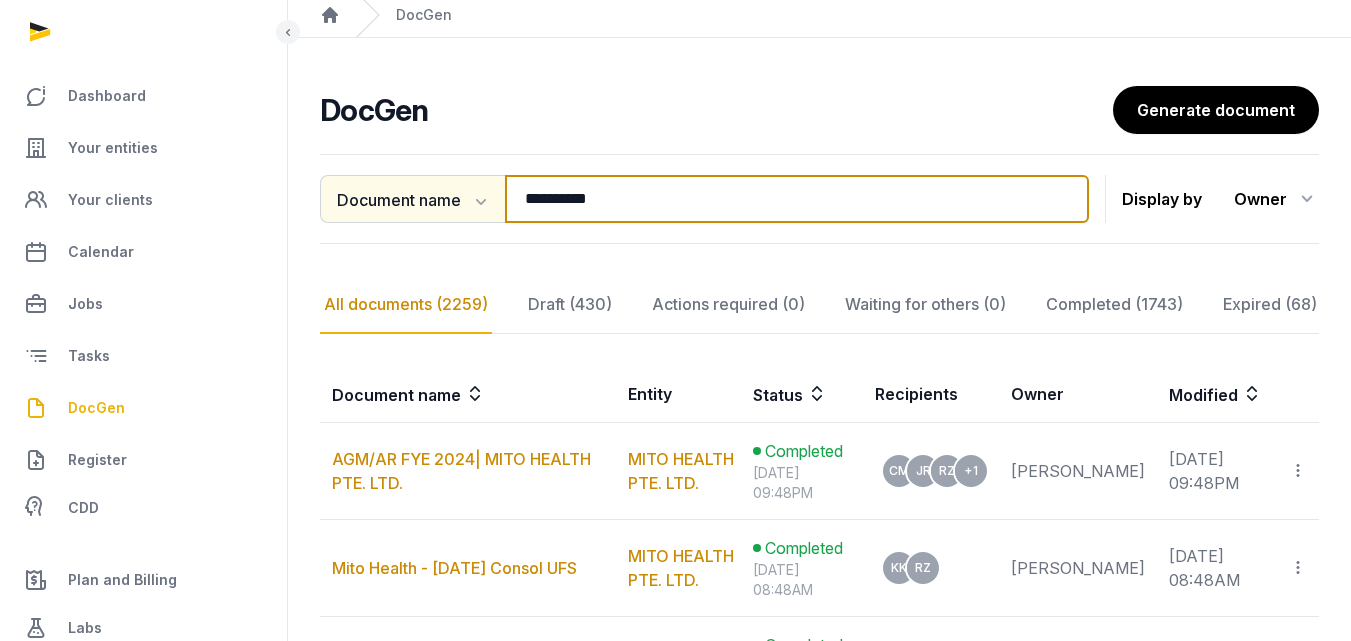 type on "**********" 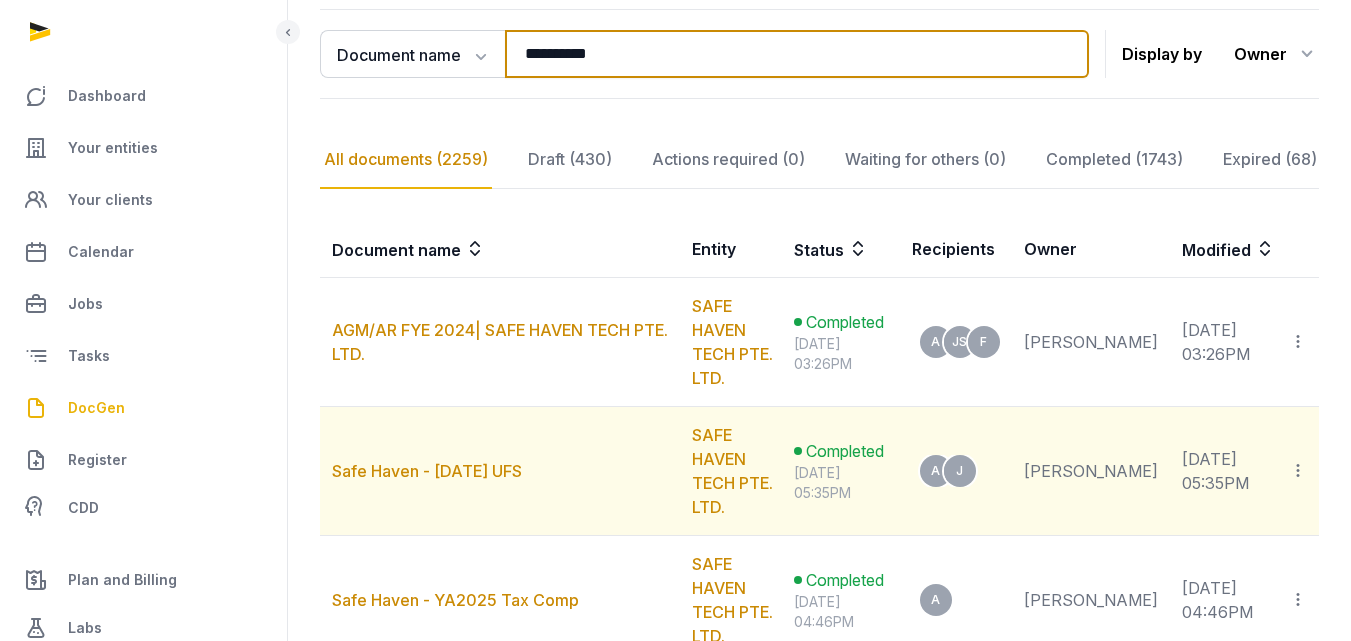 scroll, scrollTop: 271, scrollLeft: 0, axis: vertical 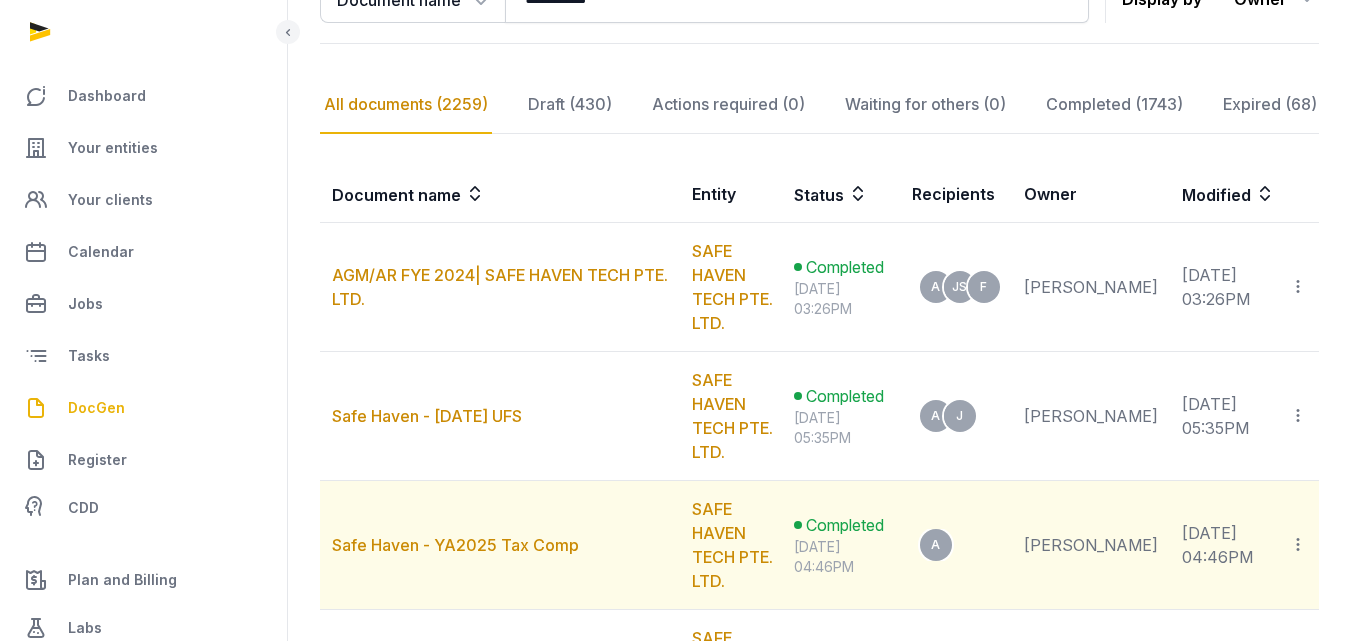 click 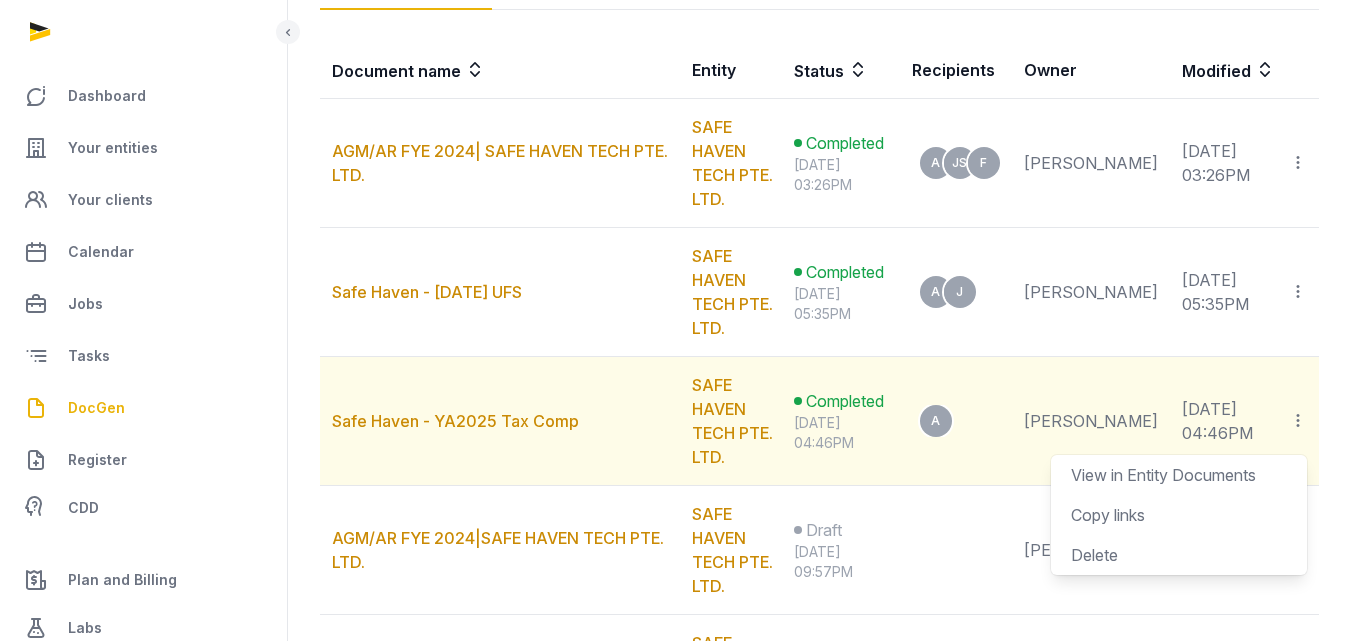 scroll, scrollTop: 471, scrollLeft: 0, axis: vertical 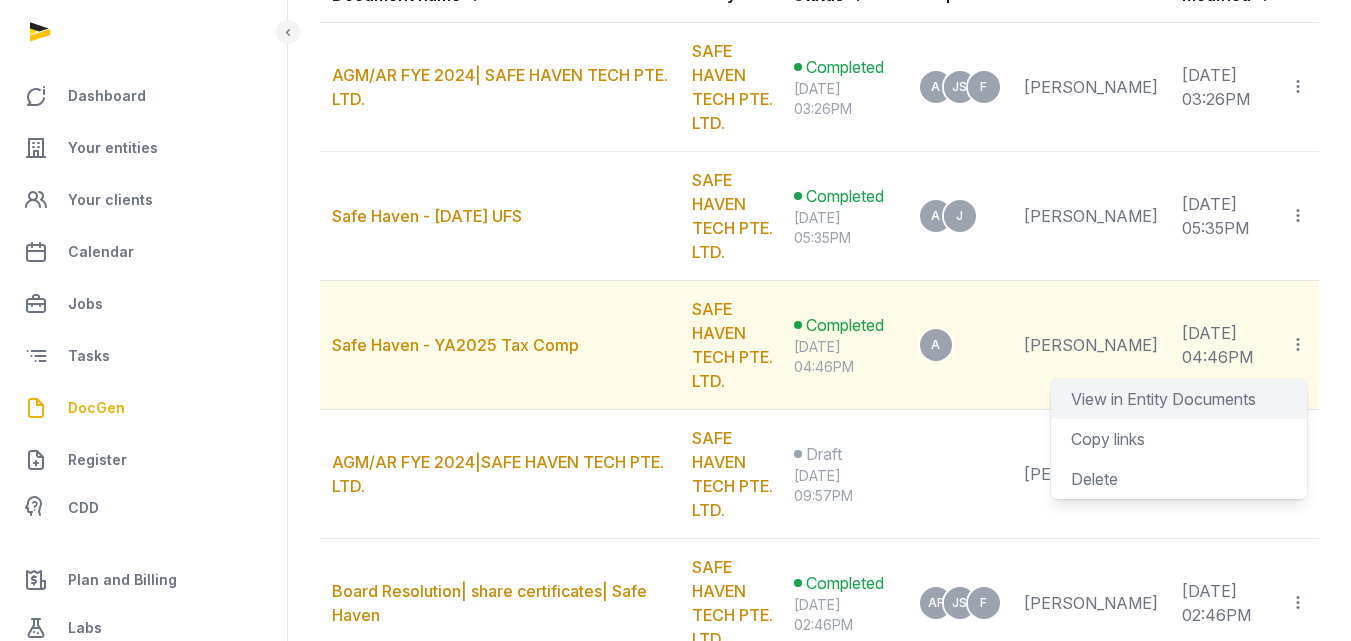 click on "View in Entity Documents" at bounding box center (1163, 399) 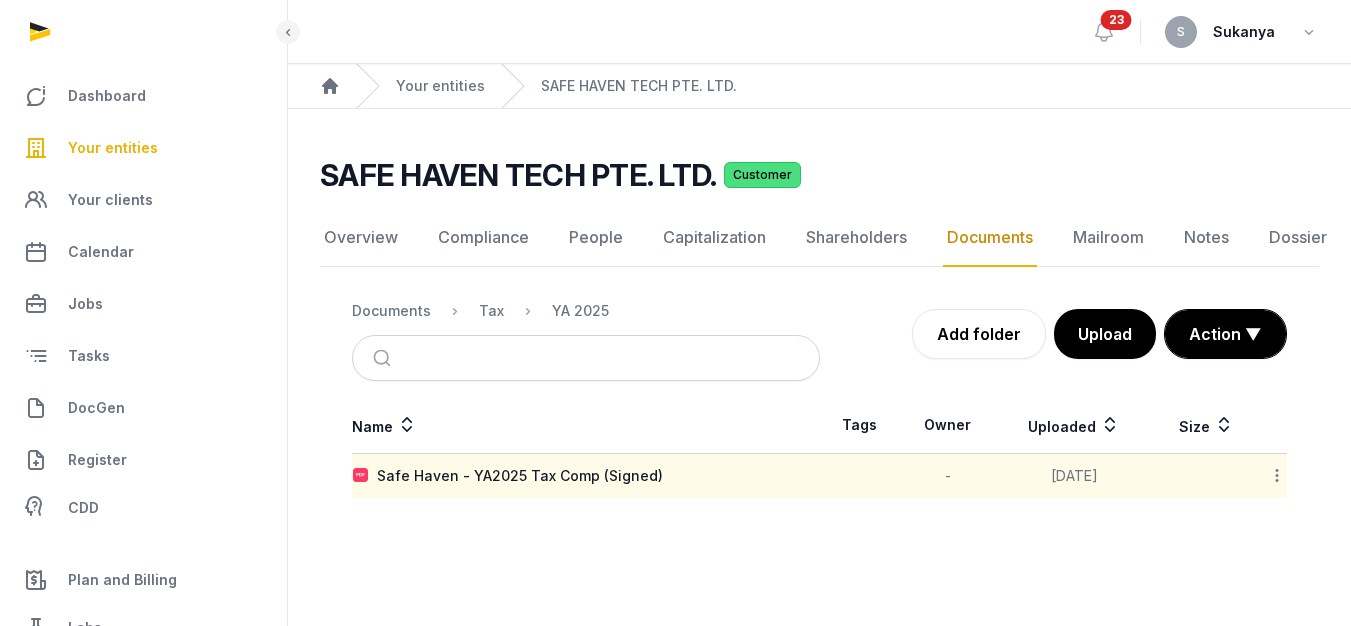 scroll, scrollTop: 15, scrollLeft: 0, axis: vertical 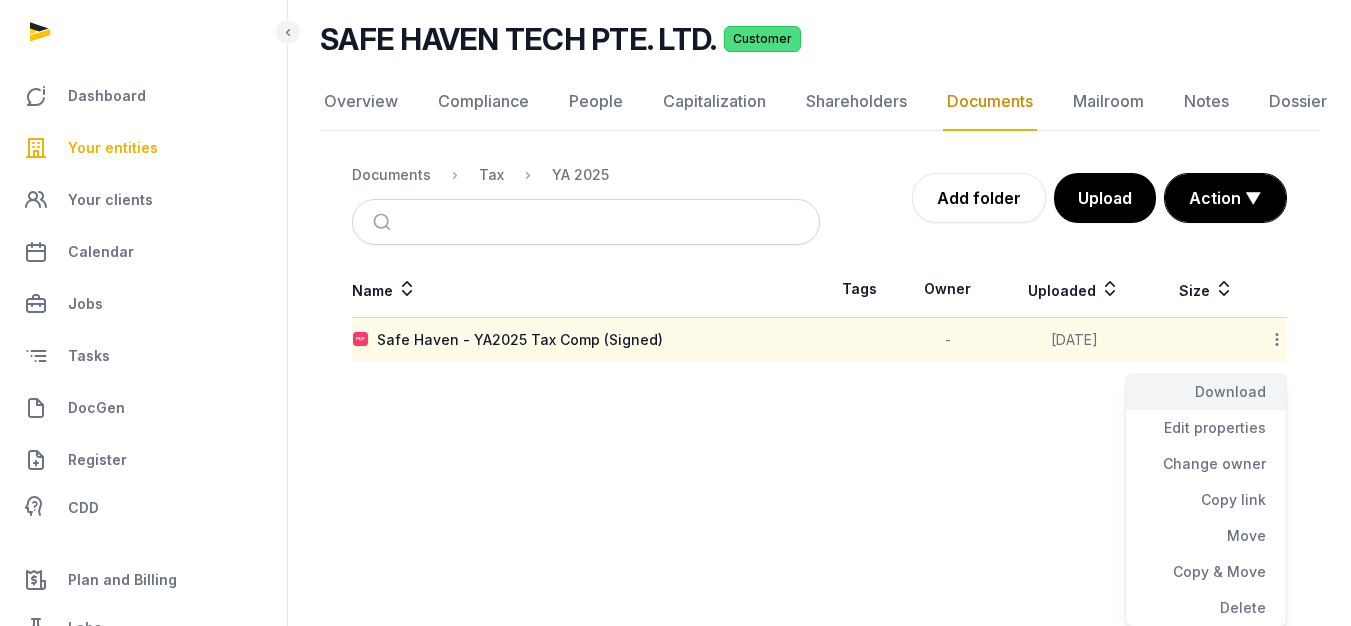 click on "Download" 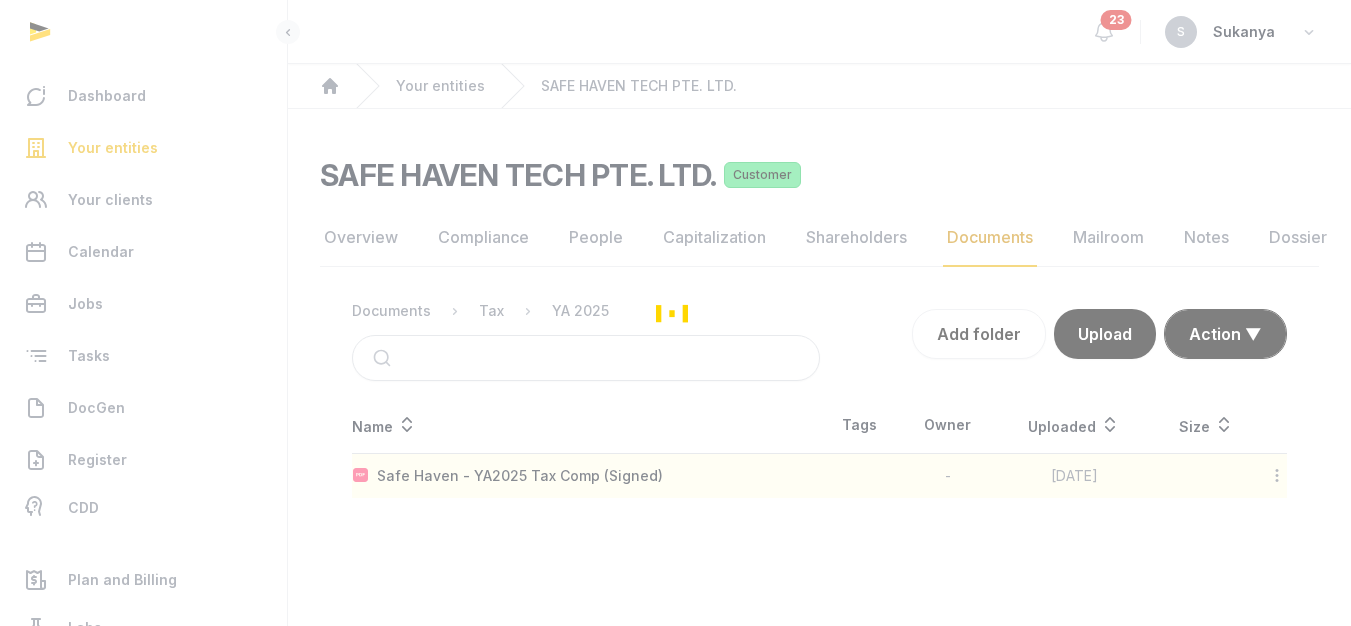 scroll, scrollTop: 15, scrollLeft: 0, axis: vertical 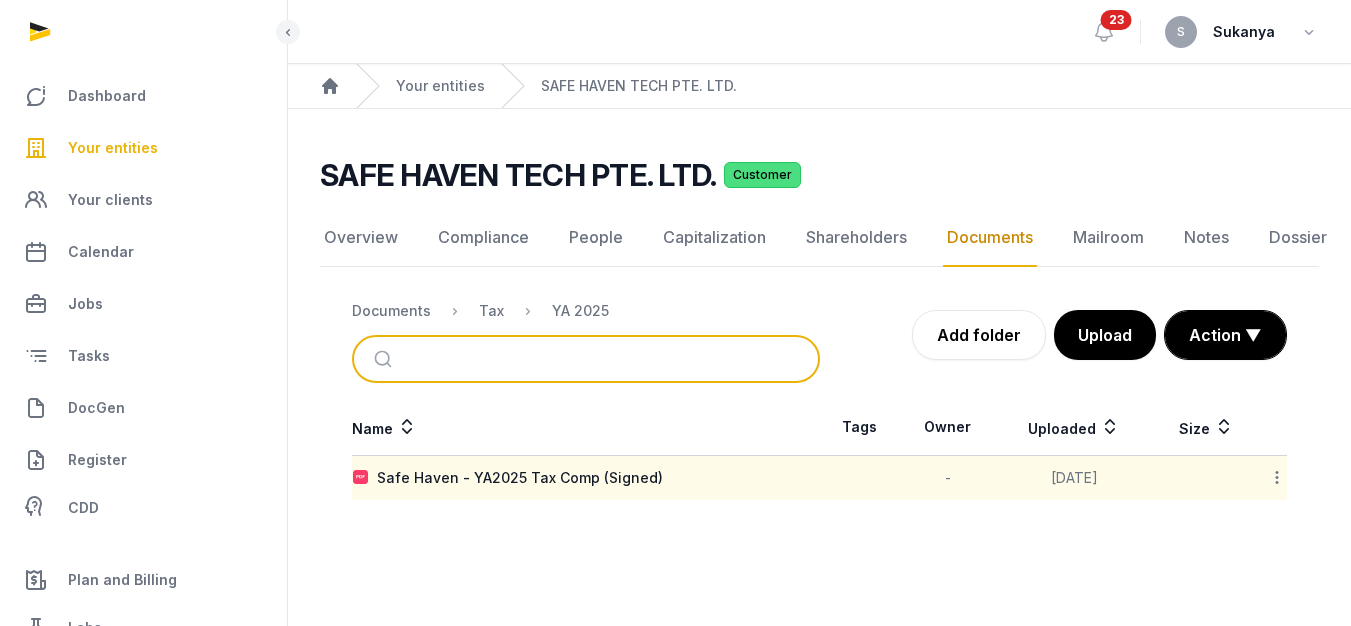 click at bounding box center [609, 359] 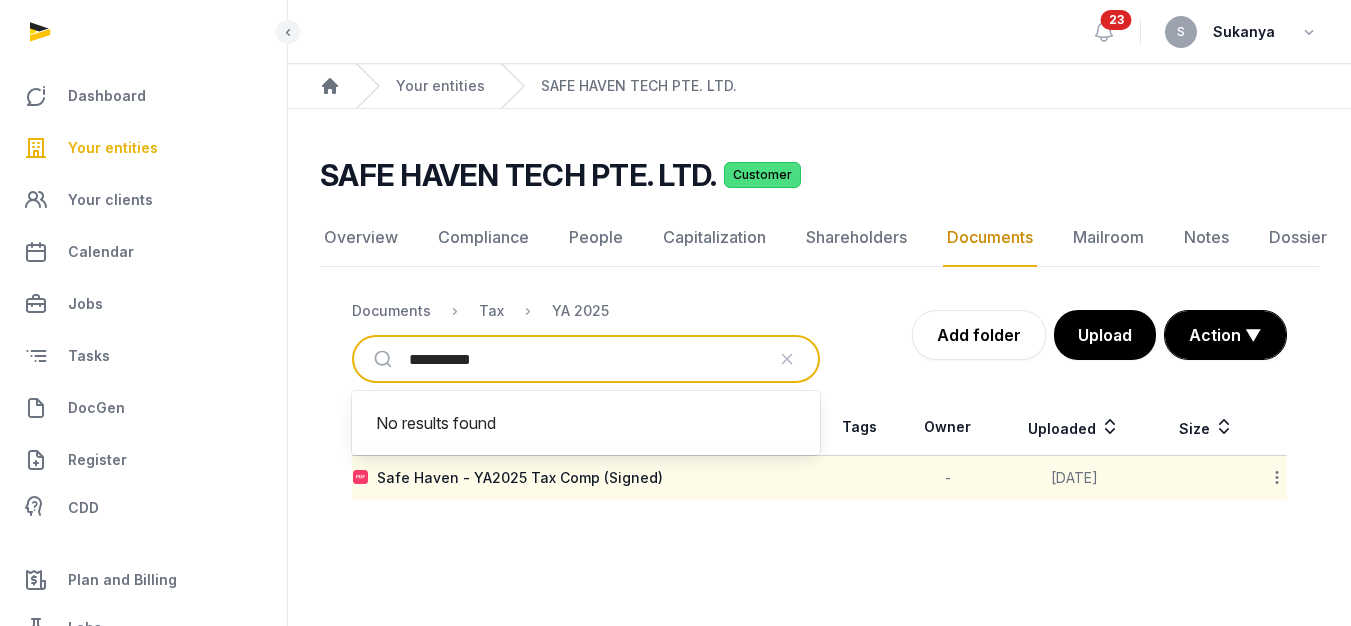 type on "**********" 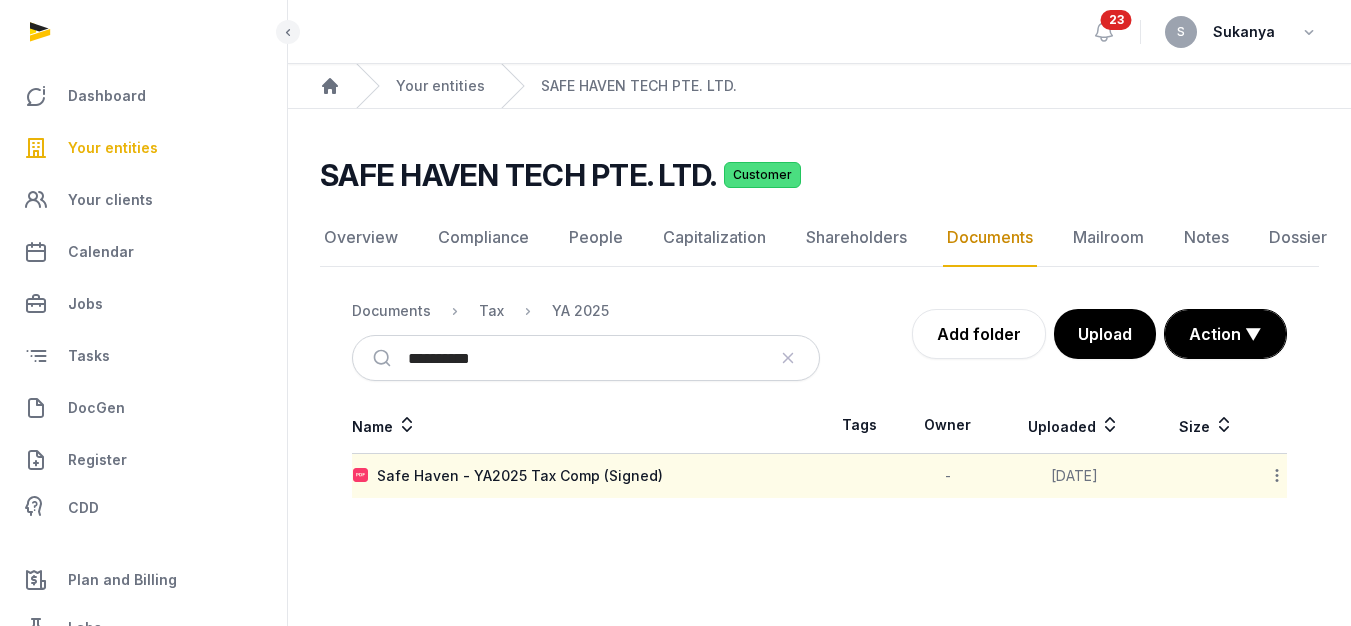 click on "Your entities" at bounding box center [143, 148] 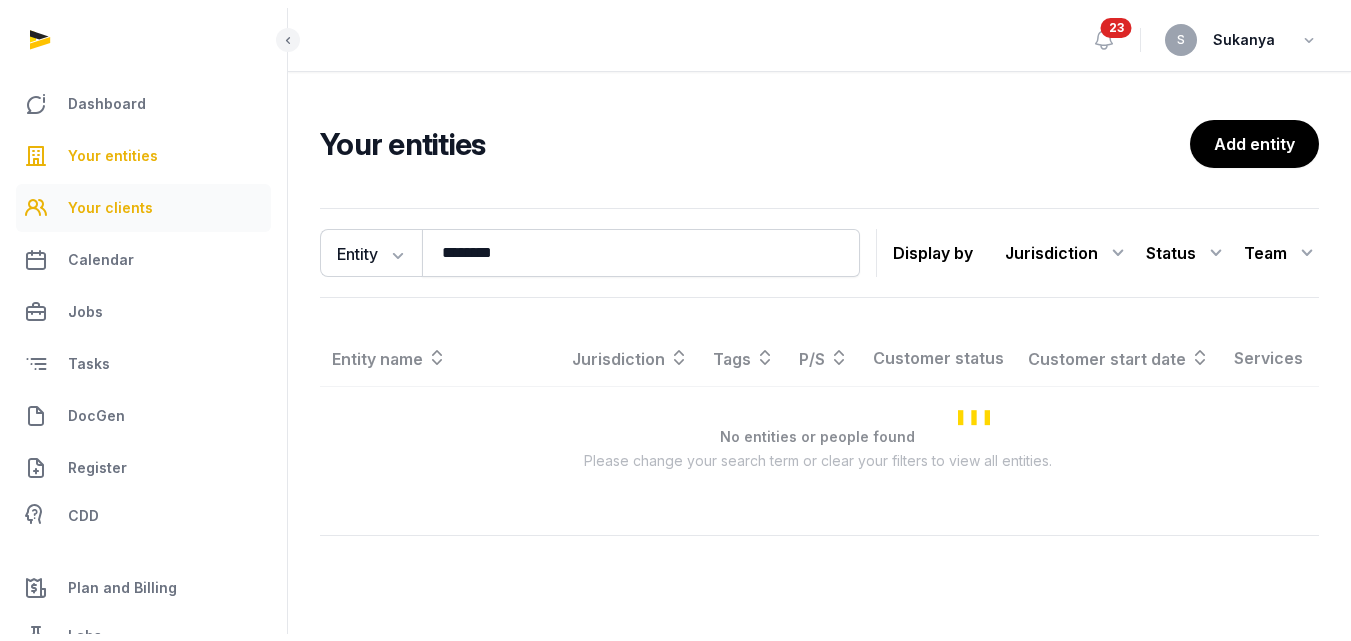 scroll, scrollTop: 0, scrollLeft: 0, axis: both 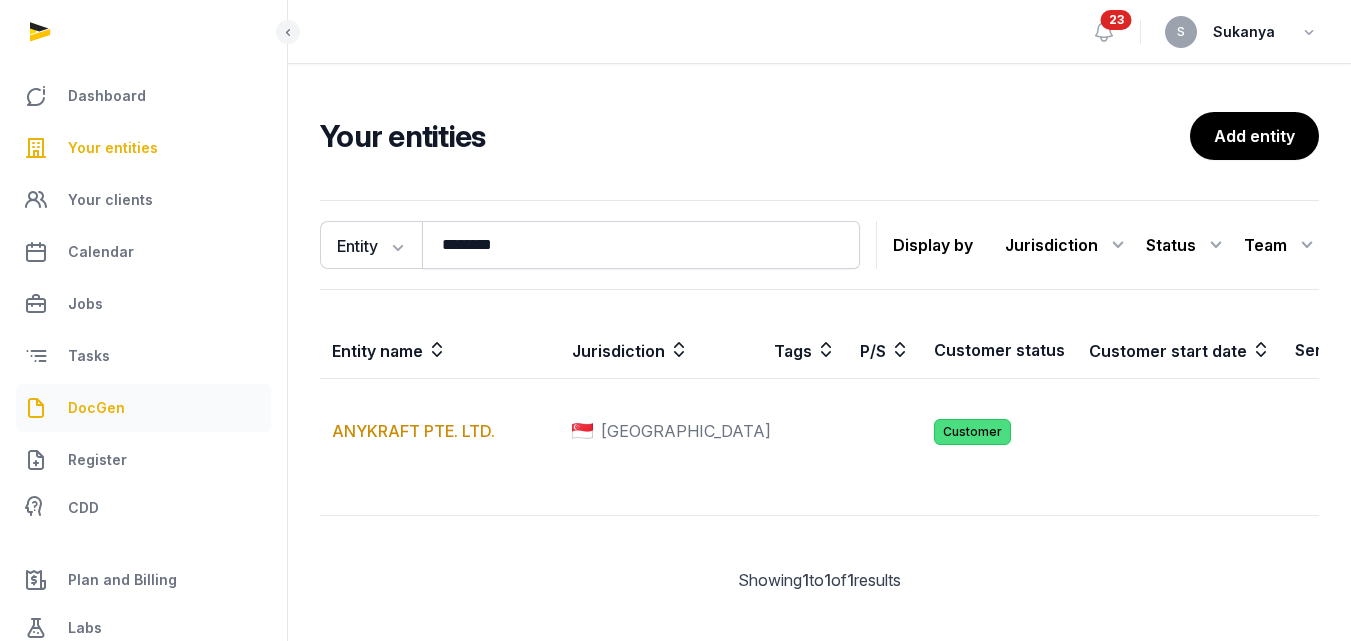 click on "DocGen" at bounding box center (143, 408) 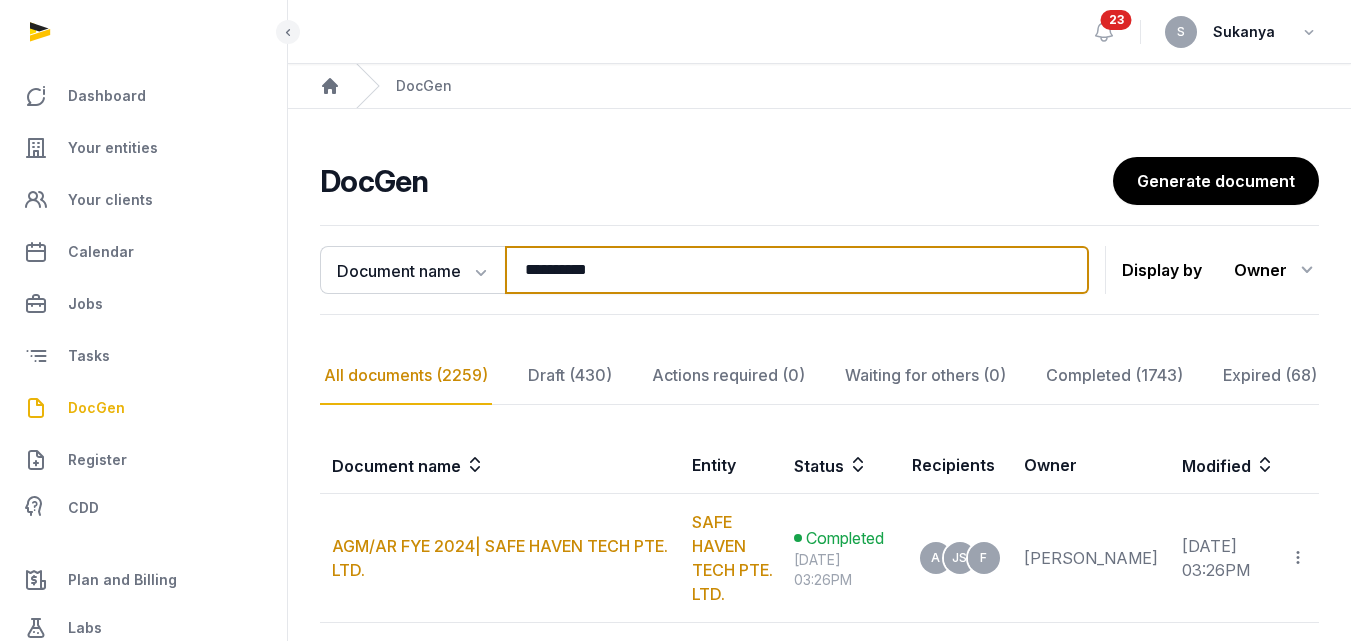 drag, startPoint x: 620, startPoint y: 259, endPoint x: 253, endPoint y: 276, distance: 367.39352 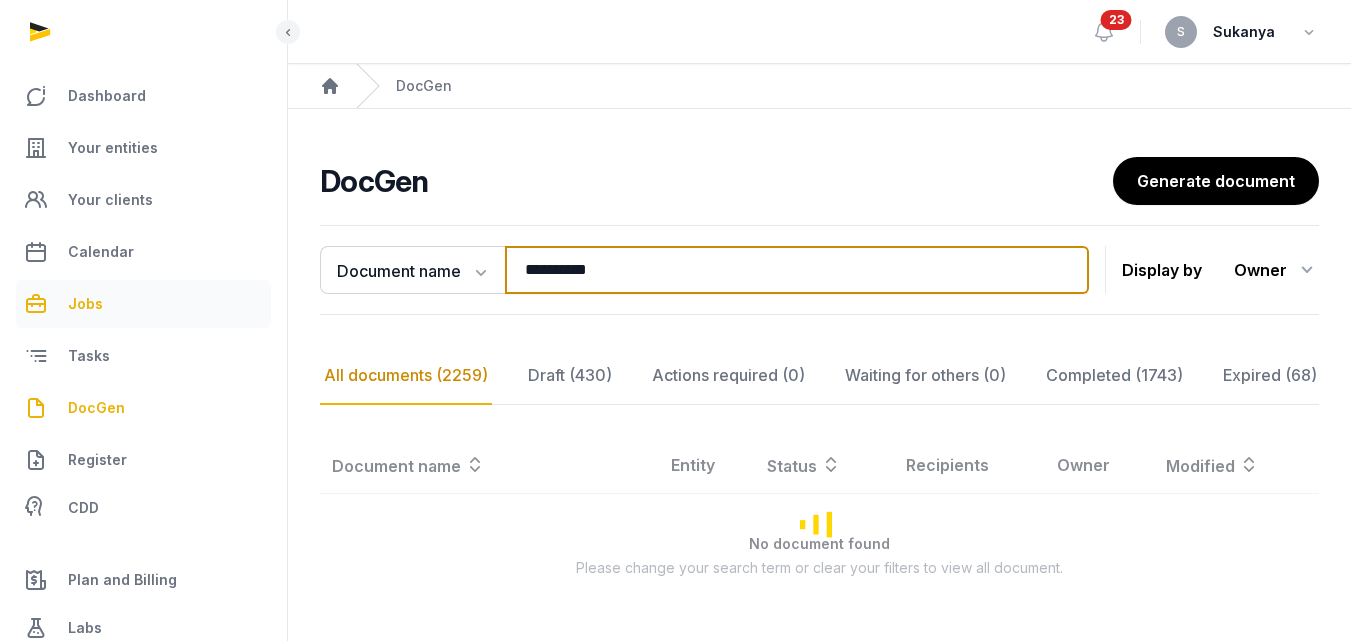 type on "**********" 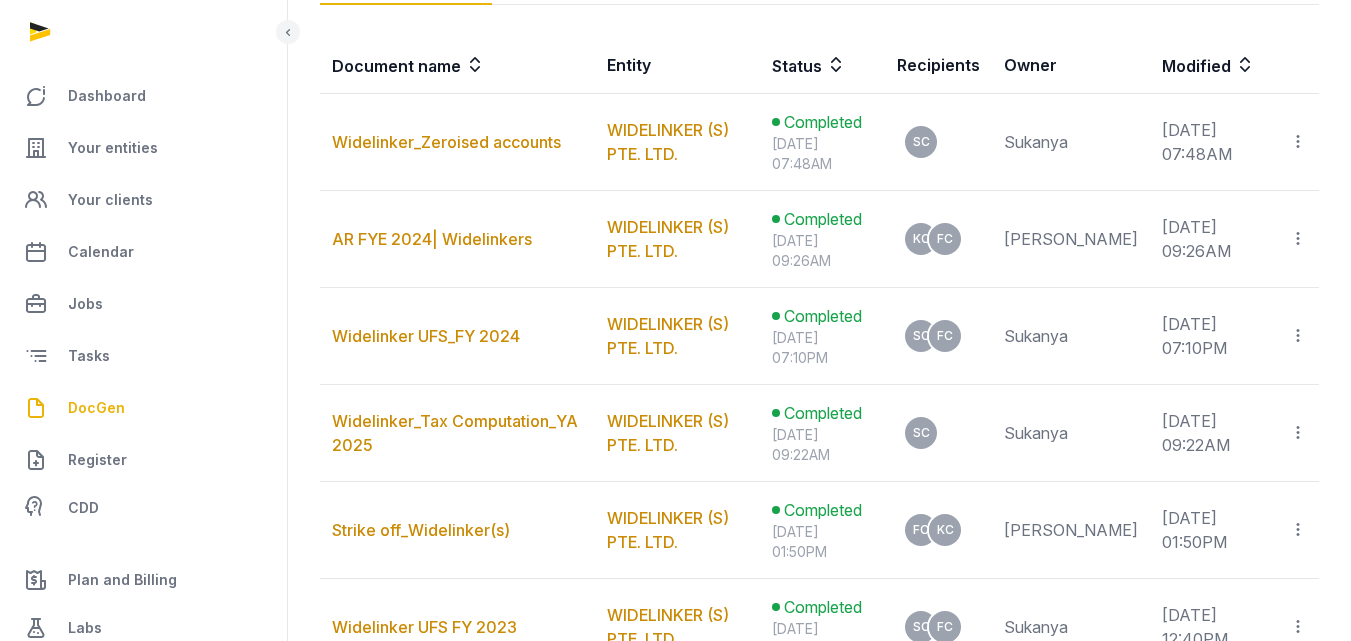 scroll, scrollTop: 500, scrollLeft: 0, axis: vertical 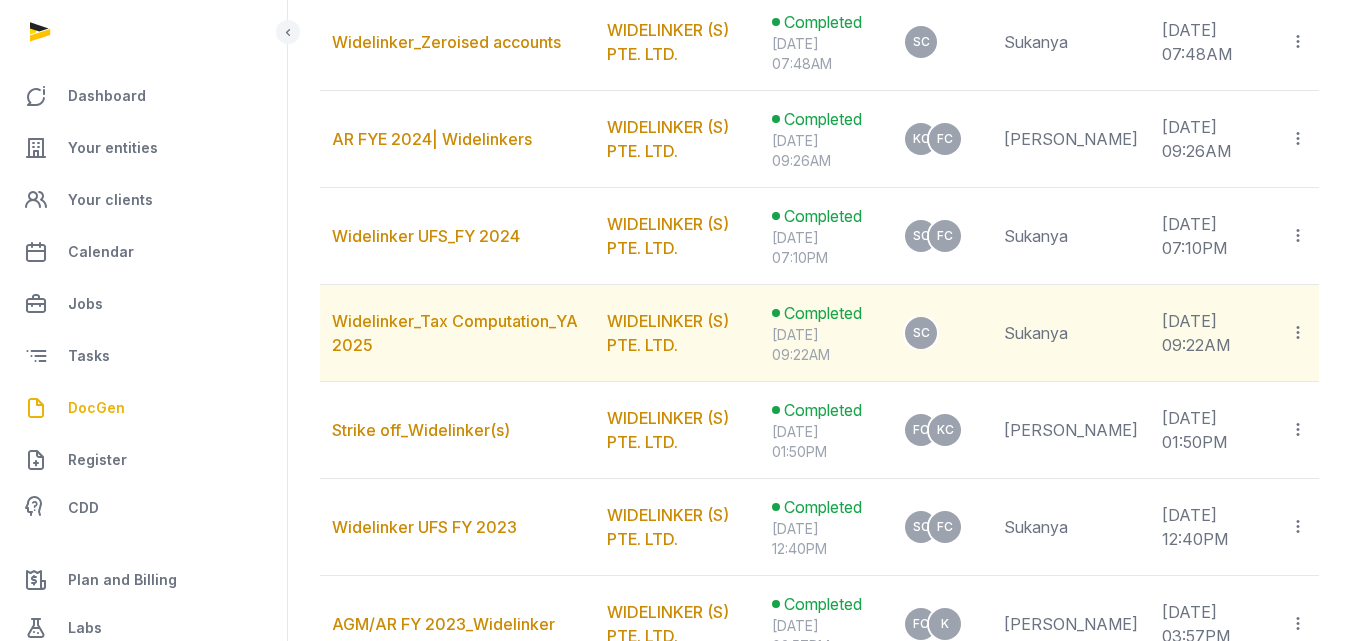 click 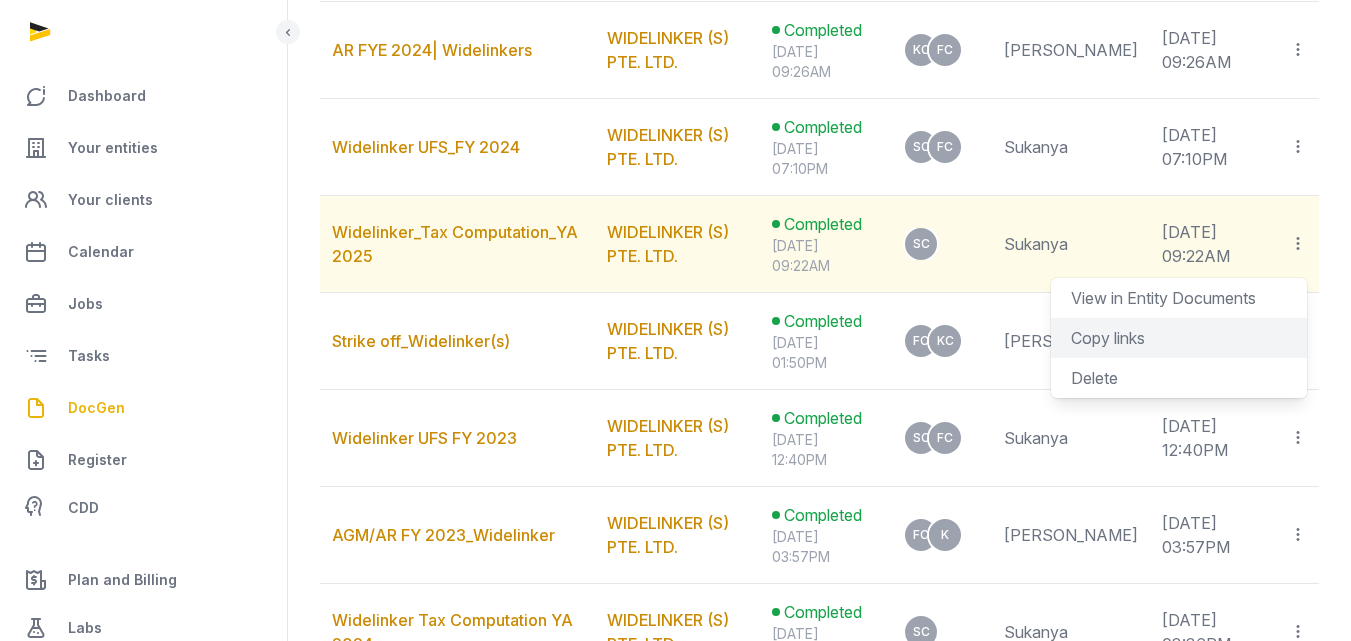 scroll, scrollTop: 600, scrollLeft: 0, axis: vertical 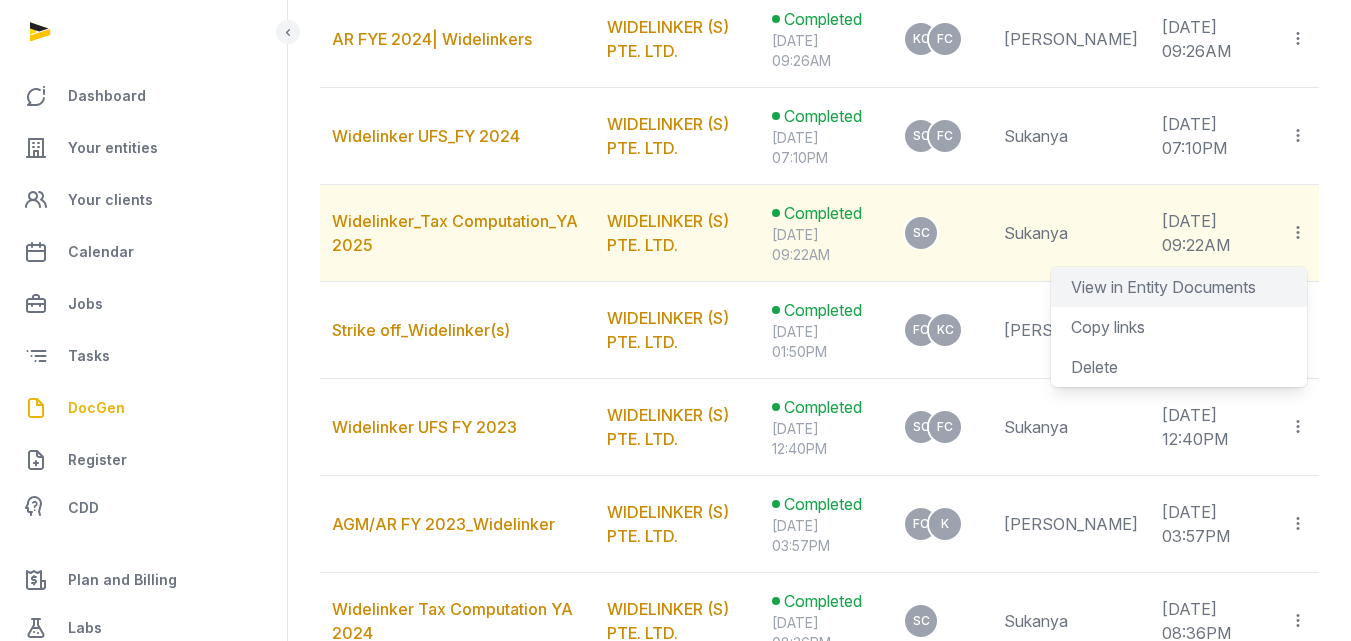 click on "View in Entity Documents" at bounding box center (1163, 287) 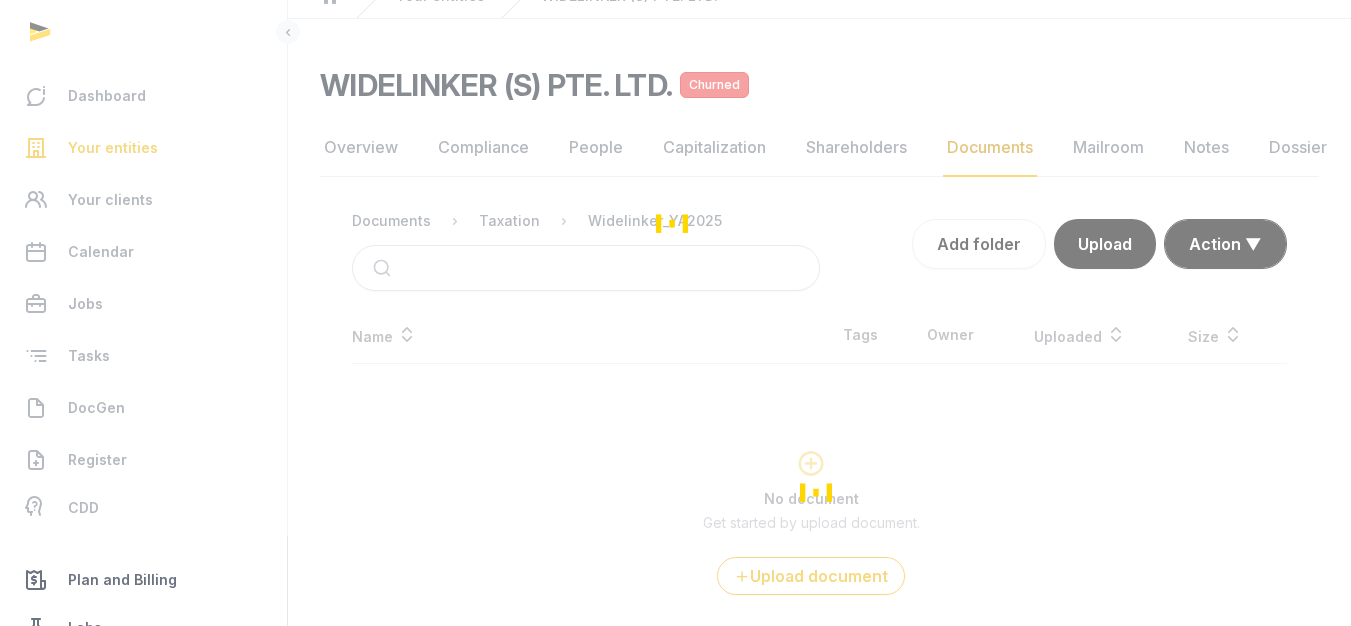 scroll, scrollTop: 71, scrollLeft: 0, axis: vertical 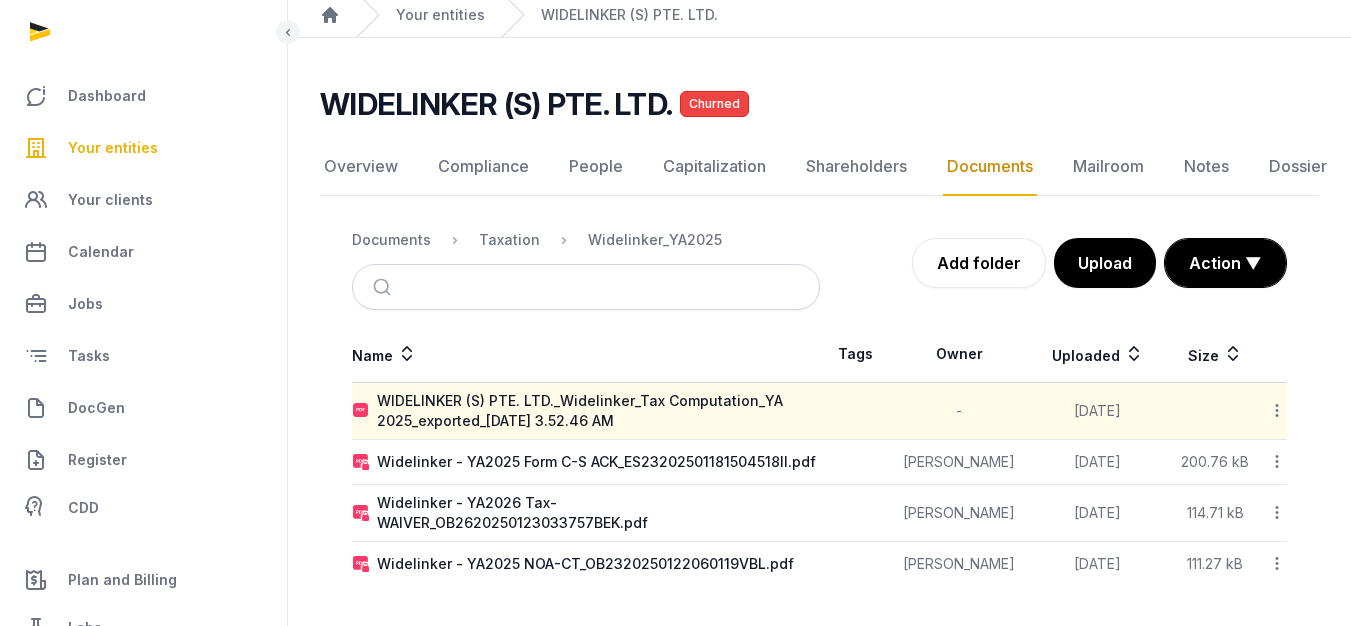click 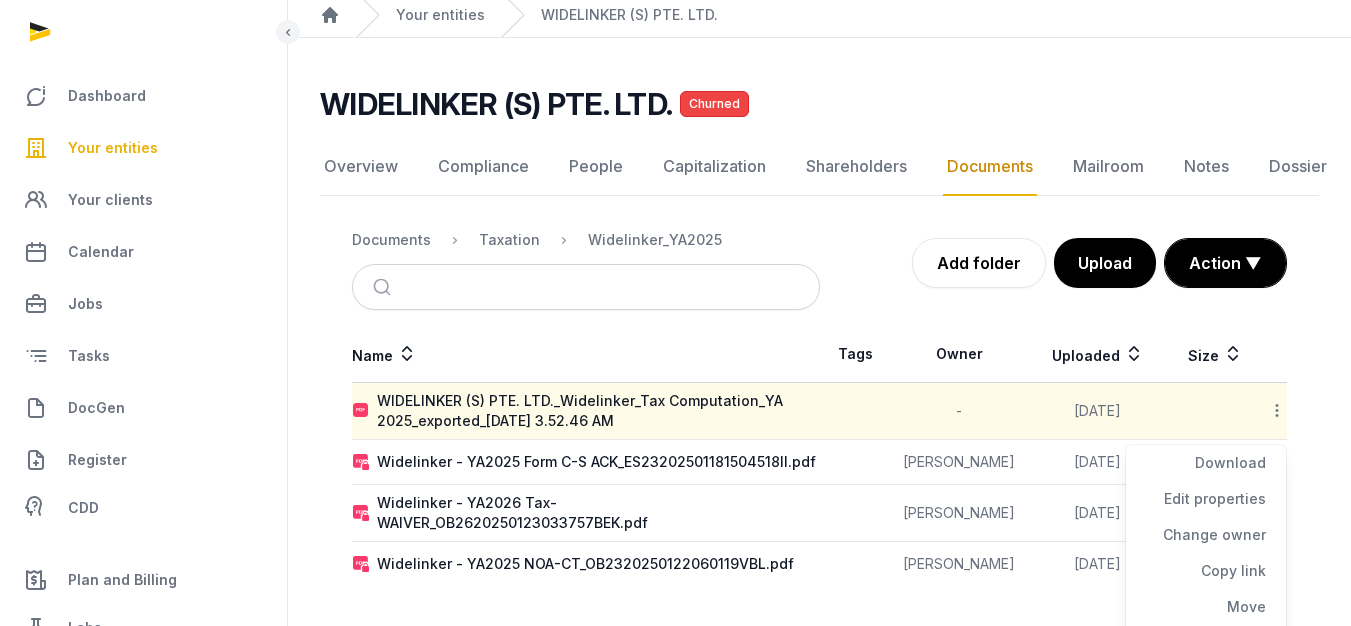 scroll, scrollTop: 90, scrollLeft: 0, axis: vertical 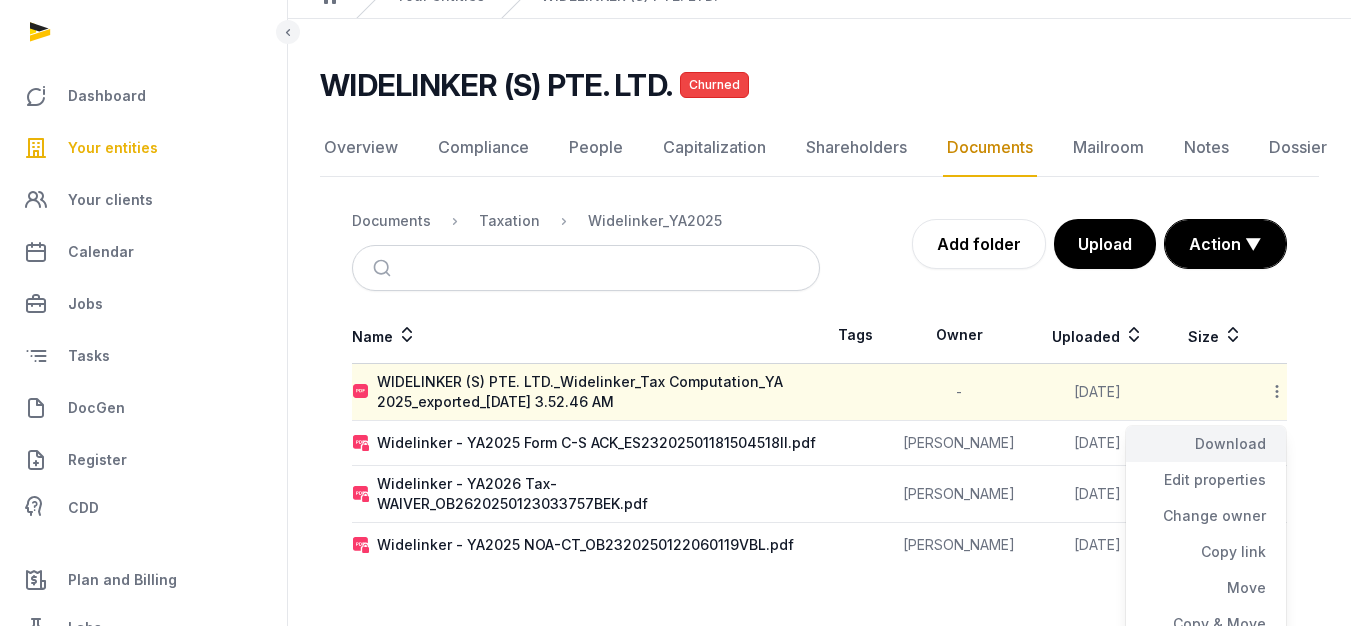 click on "Download" 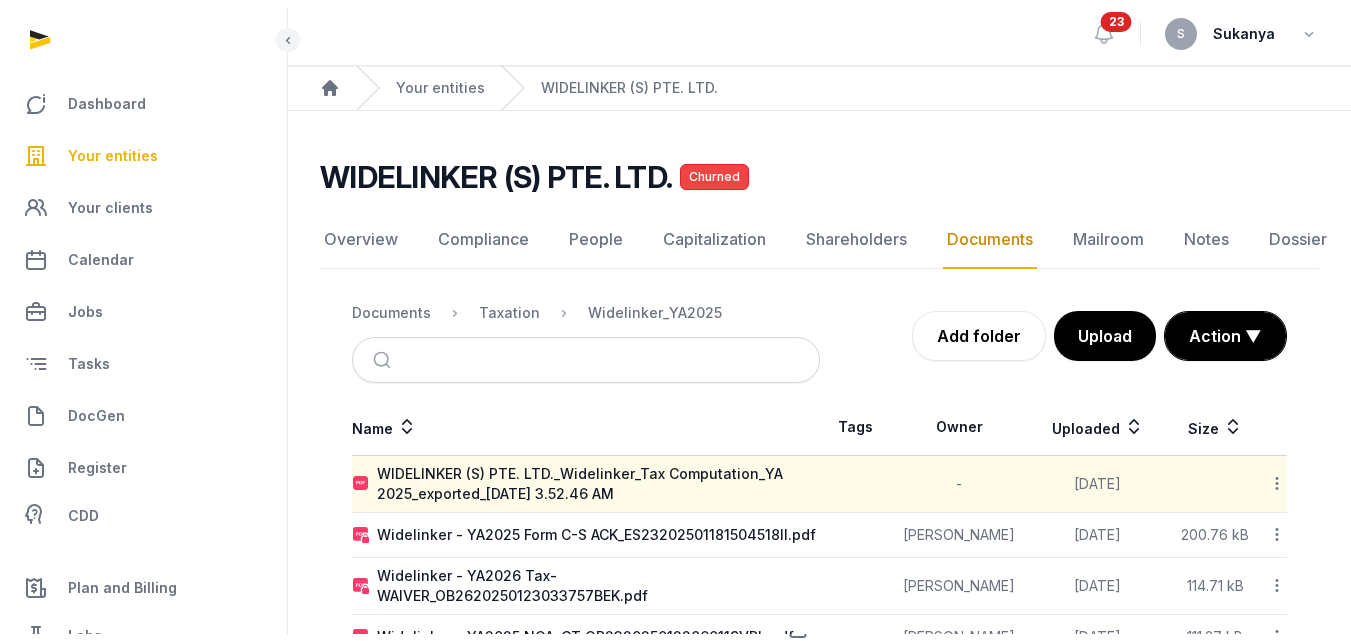 scroll, scrollTop: 0, scrollLeft: 0, axis: both 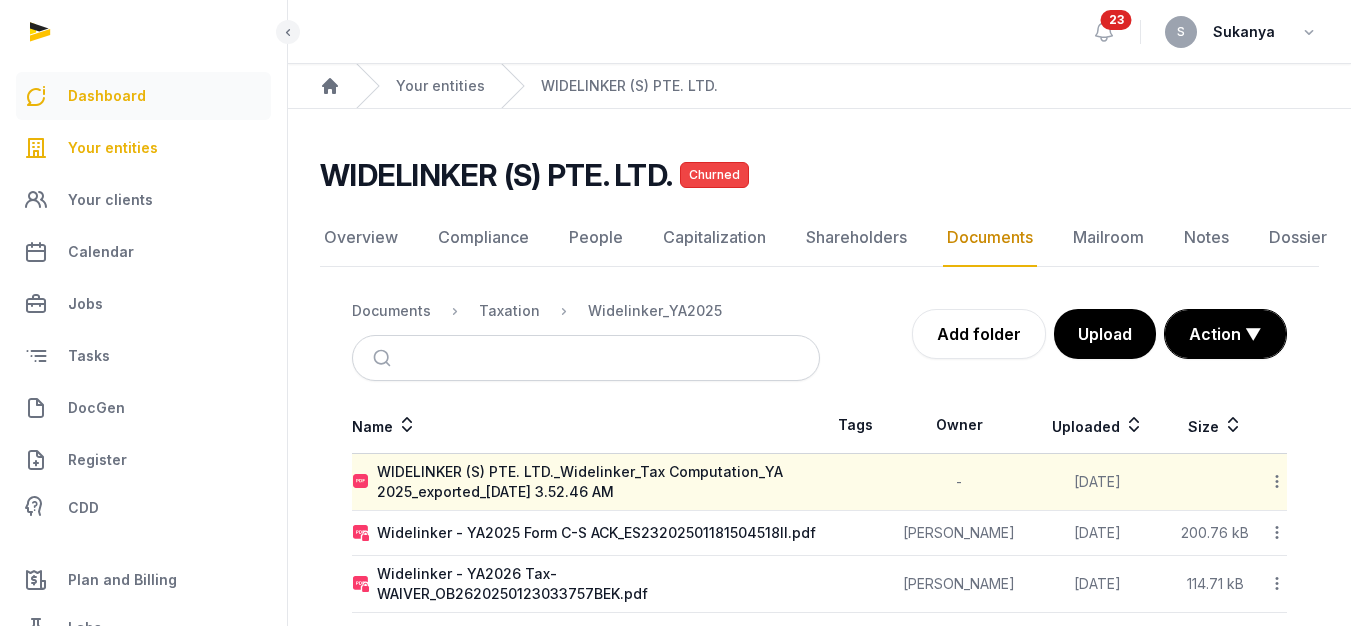click on "Dashboard" at bounding box center (143, 96) 